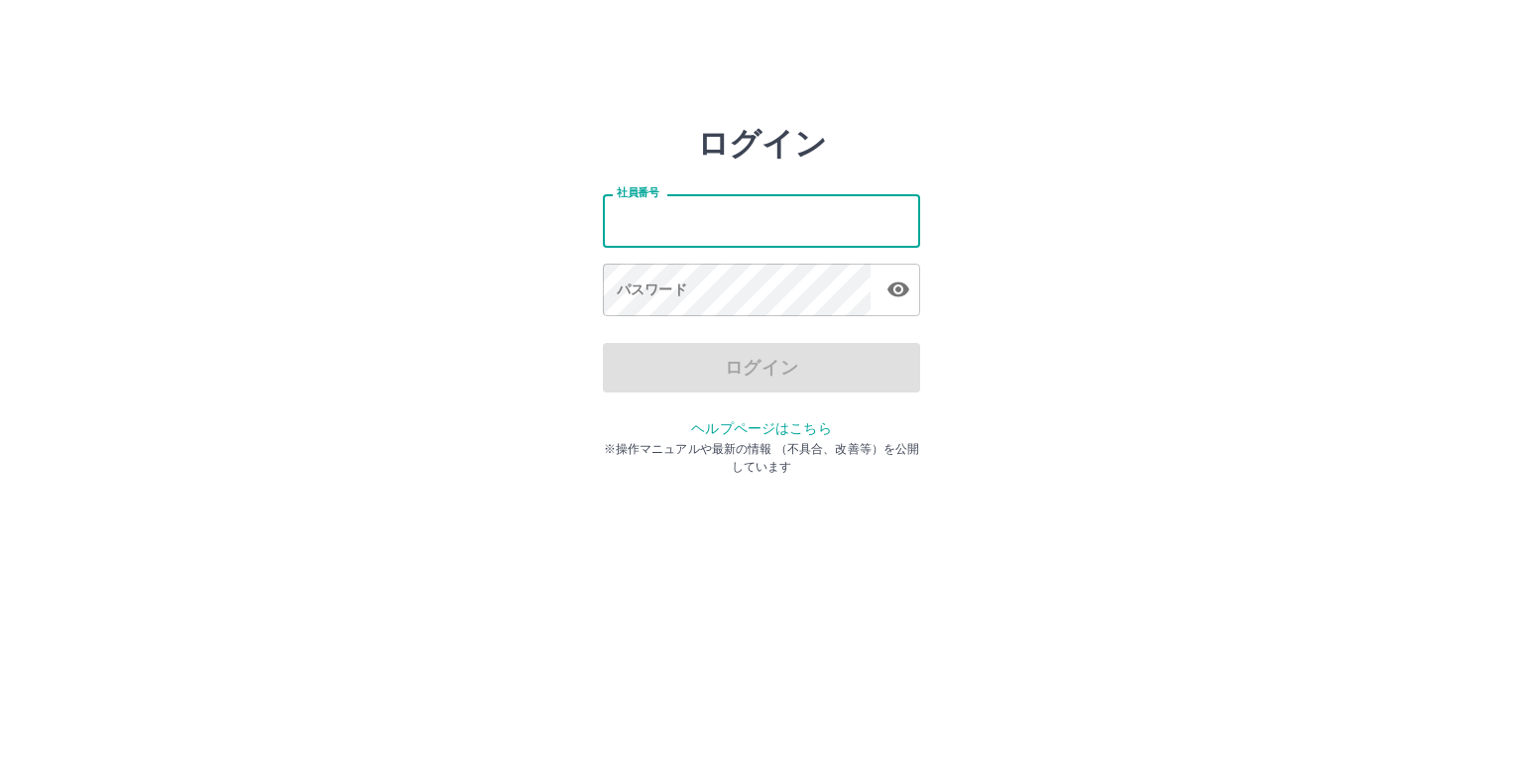 scroll, scrollTop: 0, scrollLeft: 0, axis: both 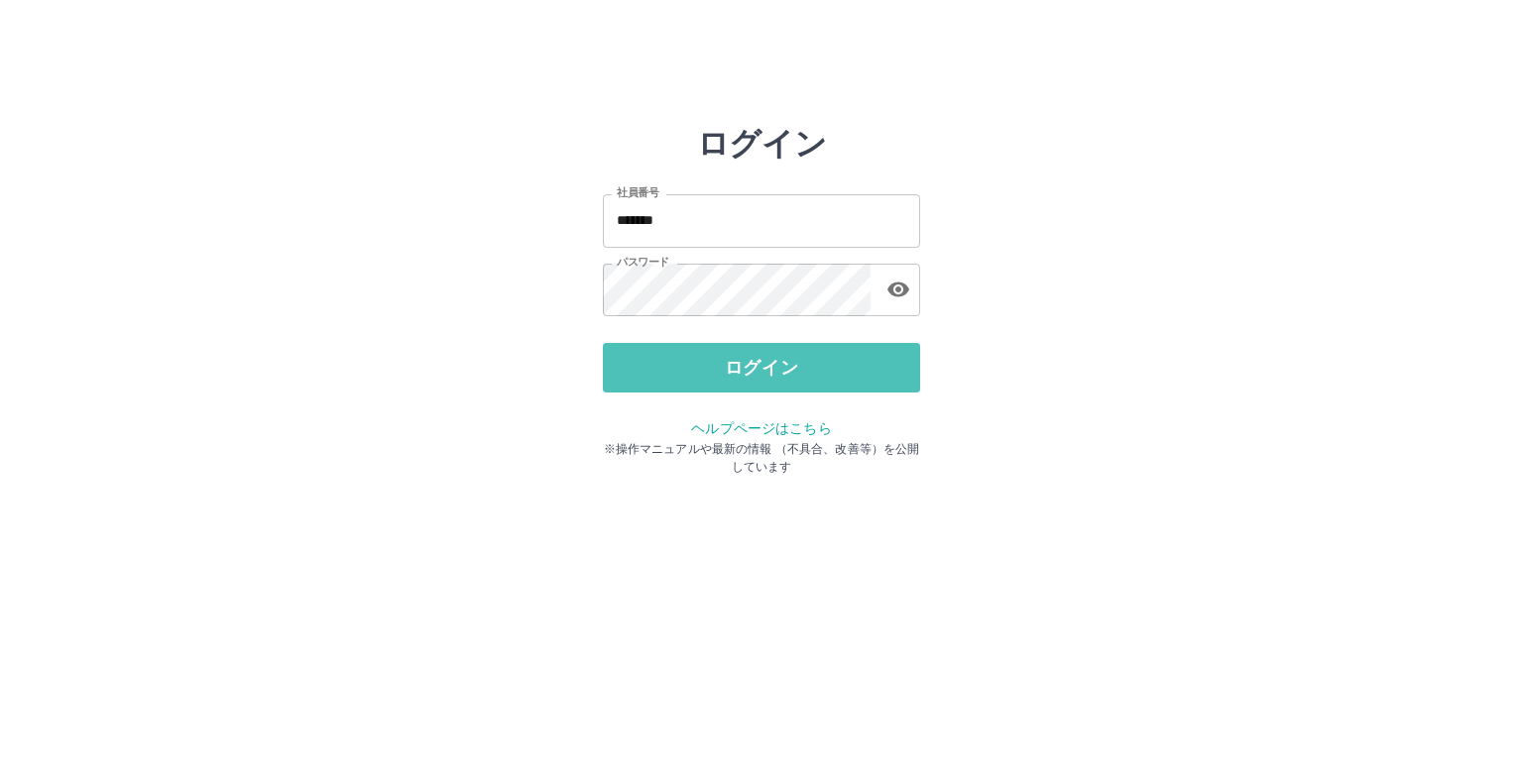 click on "ログイン" at bounding box center (762, 368) 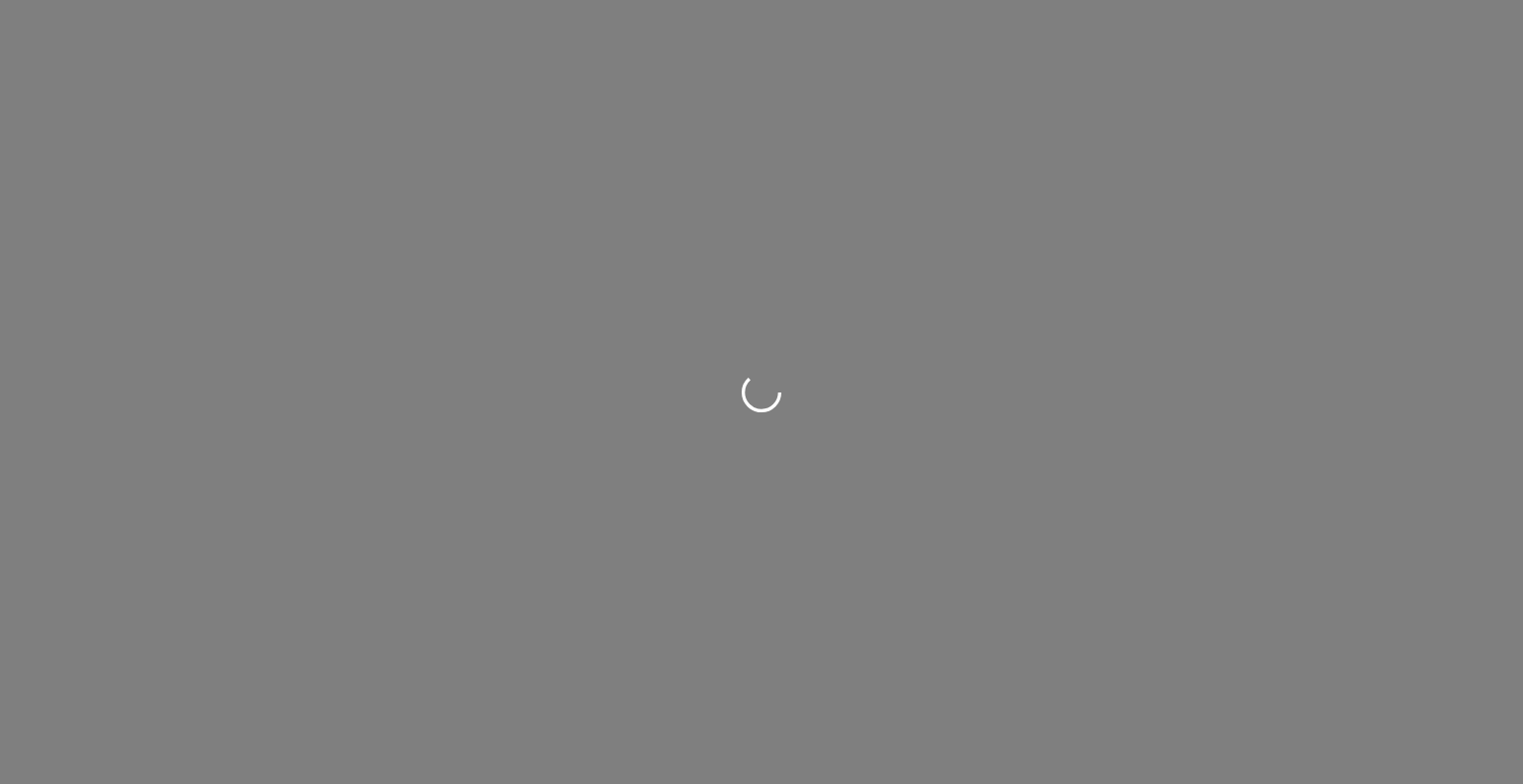 scroll, scrollTop: 0, scrollLeft: 0, axis: both 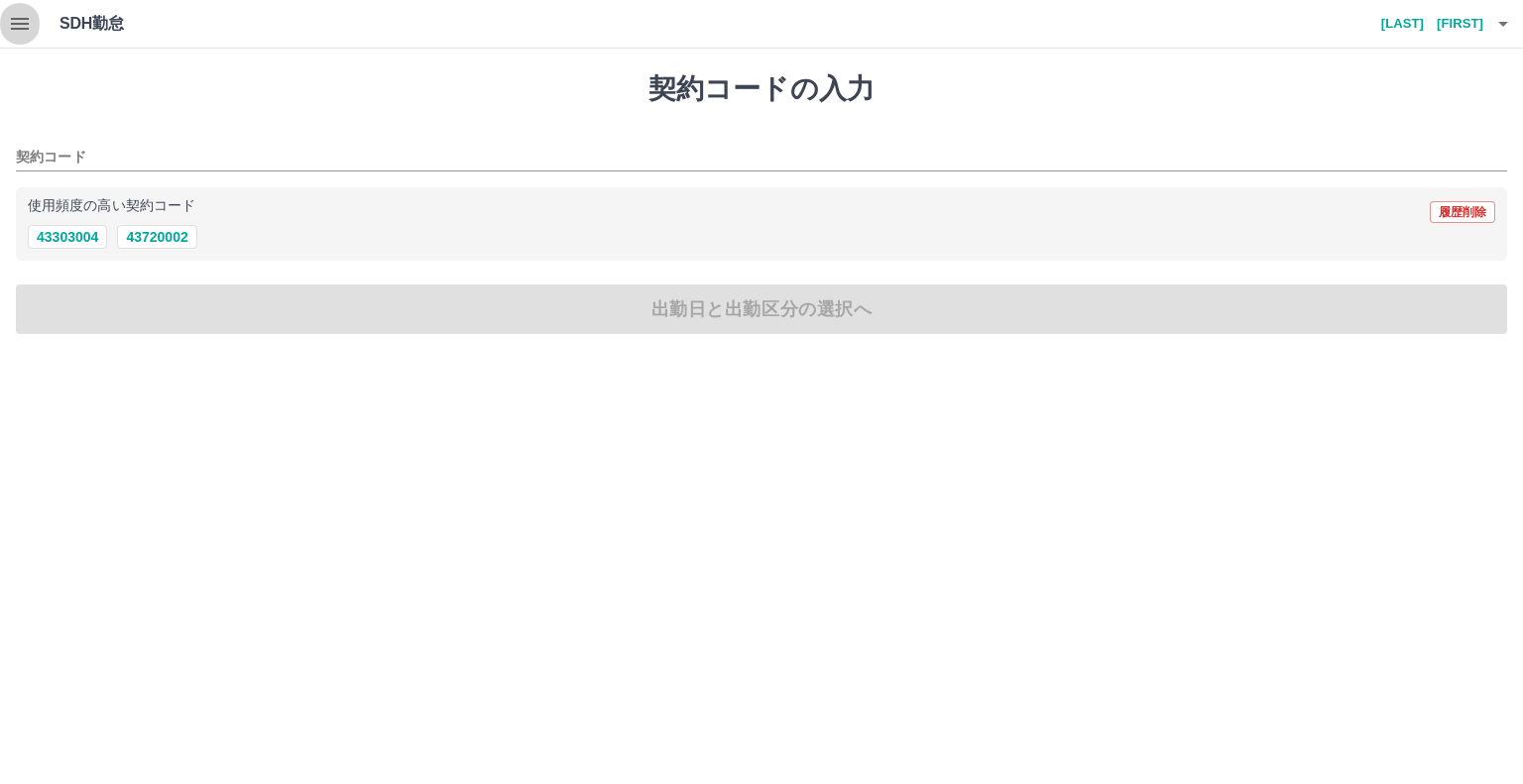 click 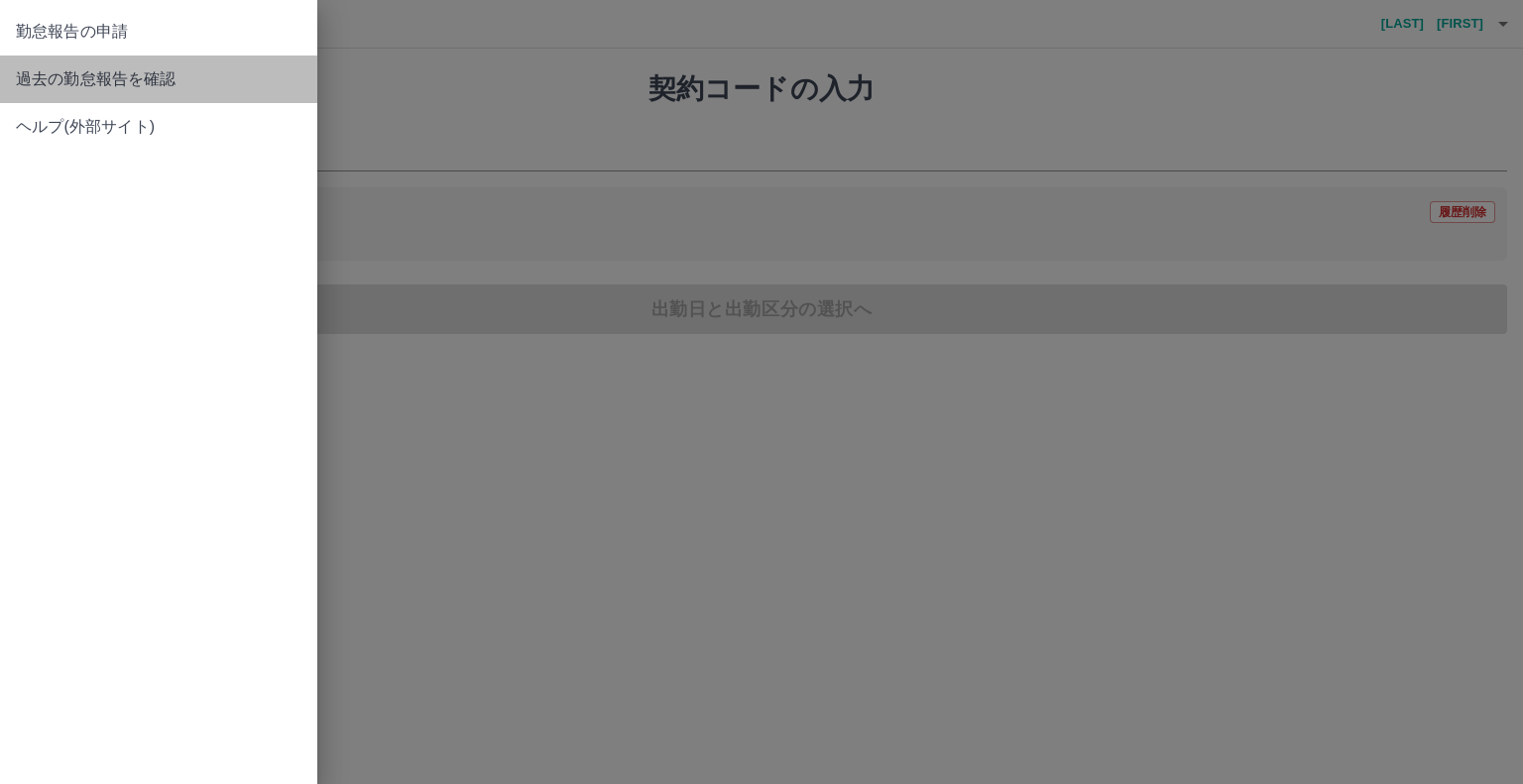 click on "過去の勤怠報告を確認" at bounding box center [159, 79] 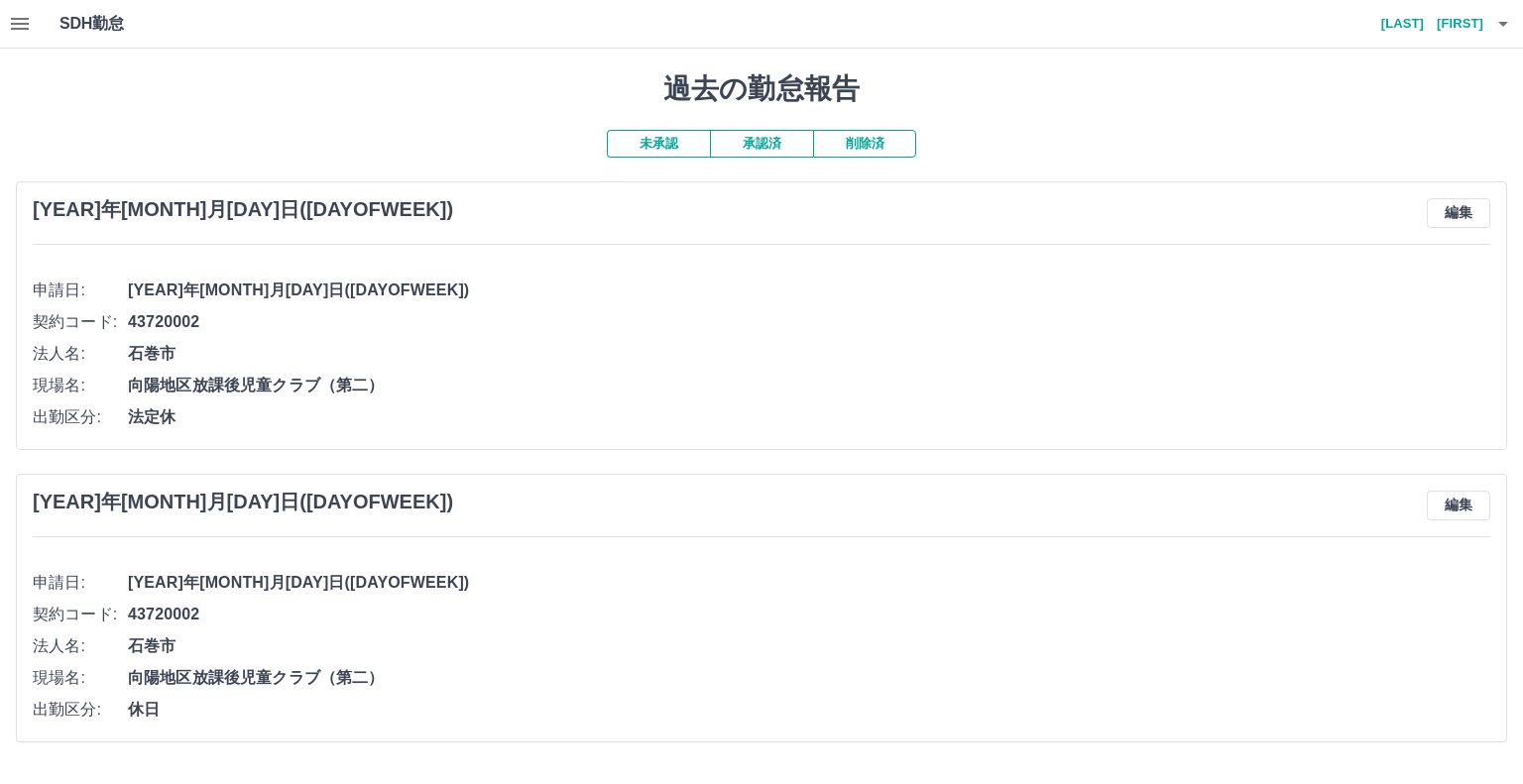 click on "承認済" at bounding box center [762, 144] 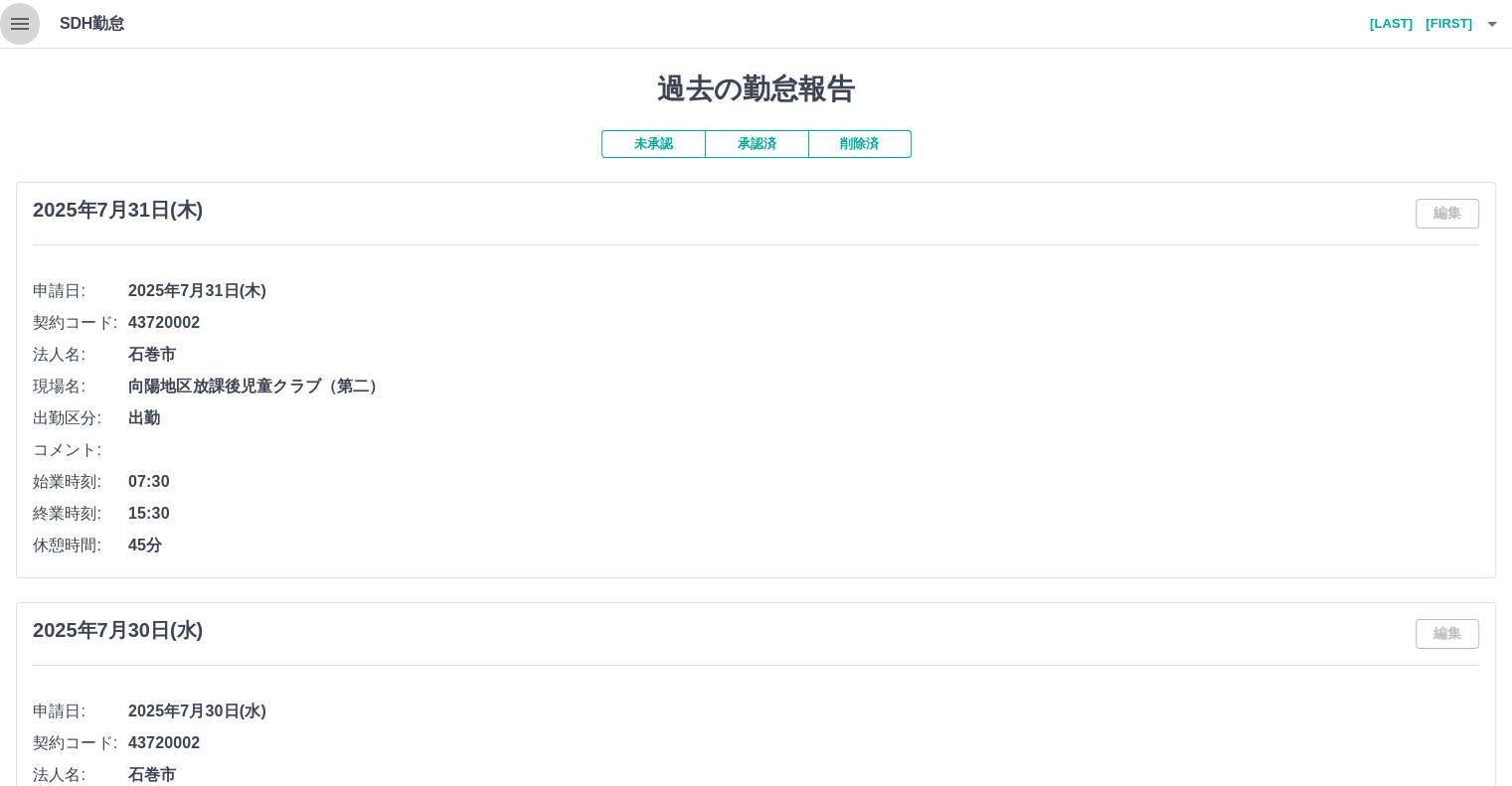 click 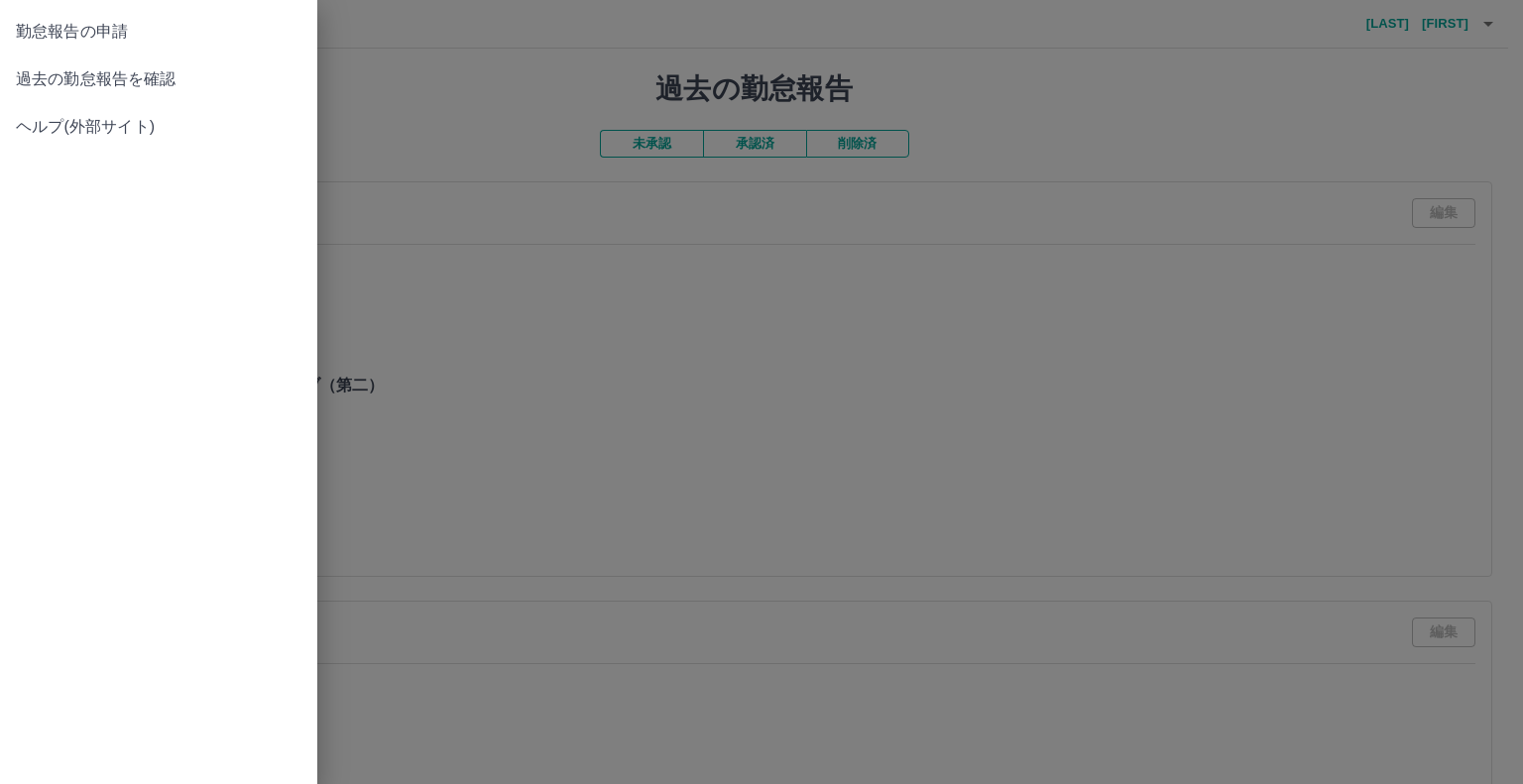 click on "勤怠報告の申請" at bounding box center (159, 32) 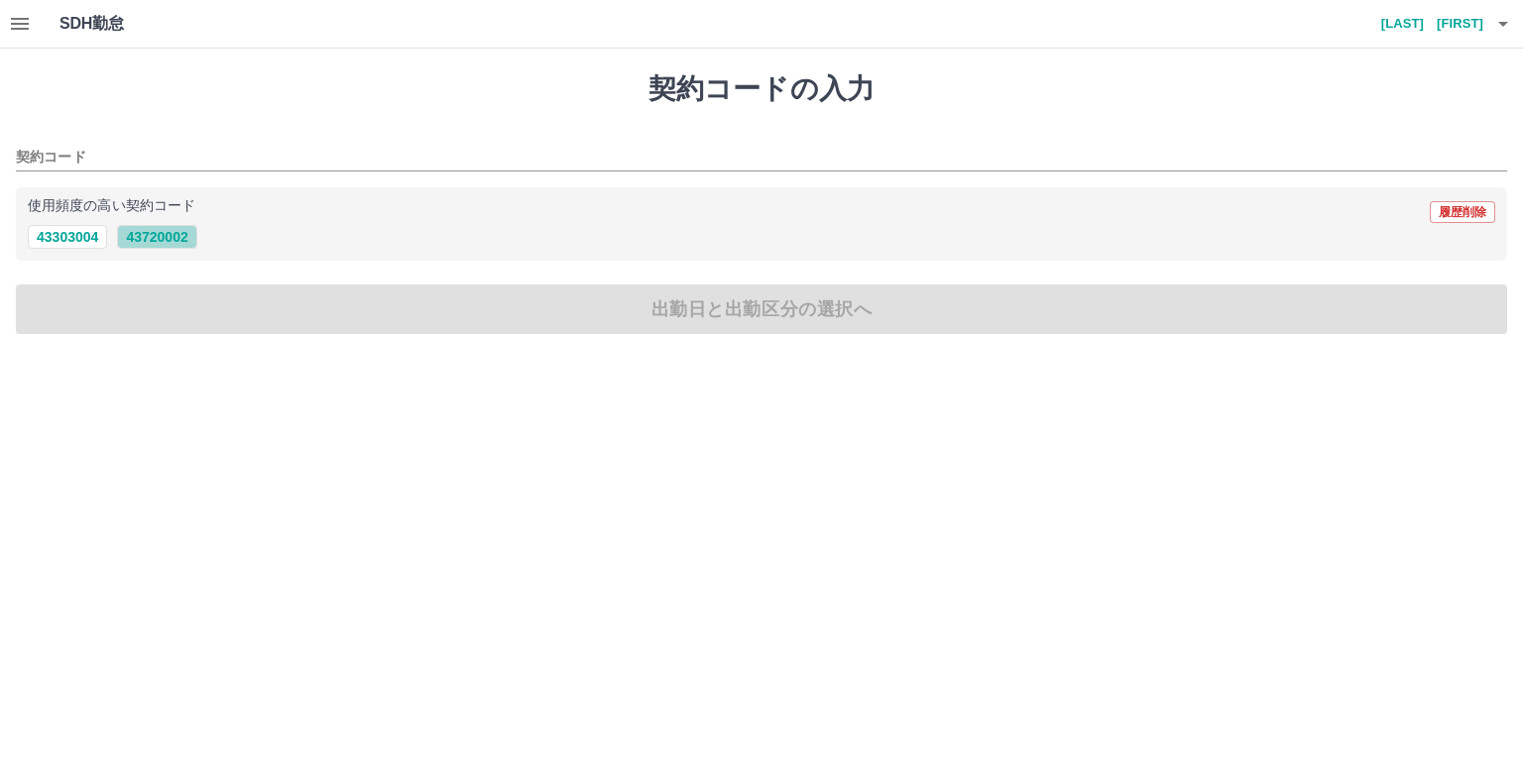 click on "43720002" at bounding box center (157, 237) 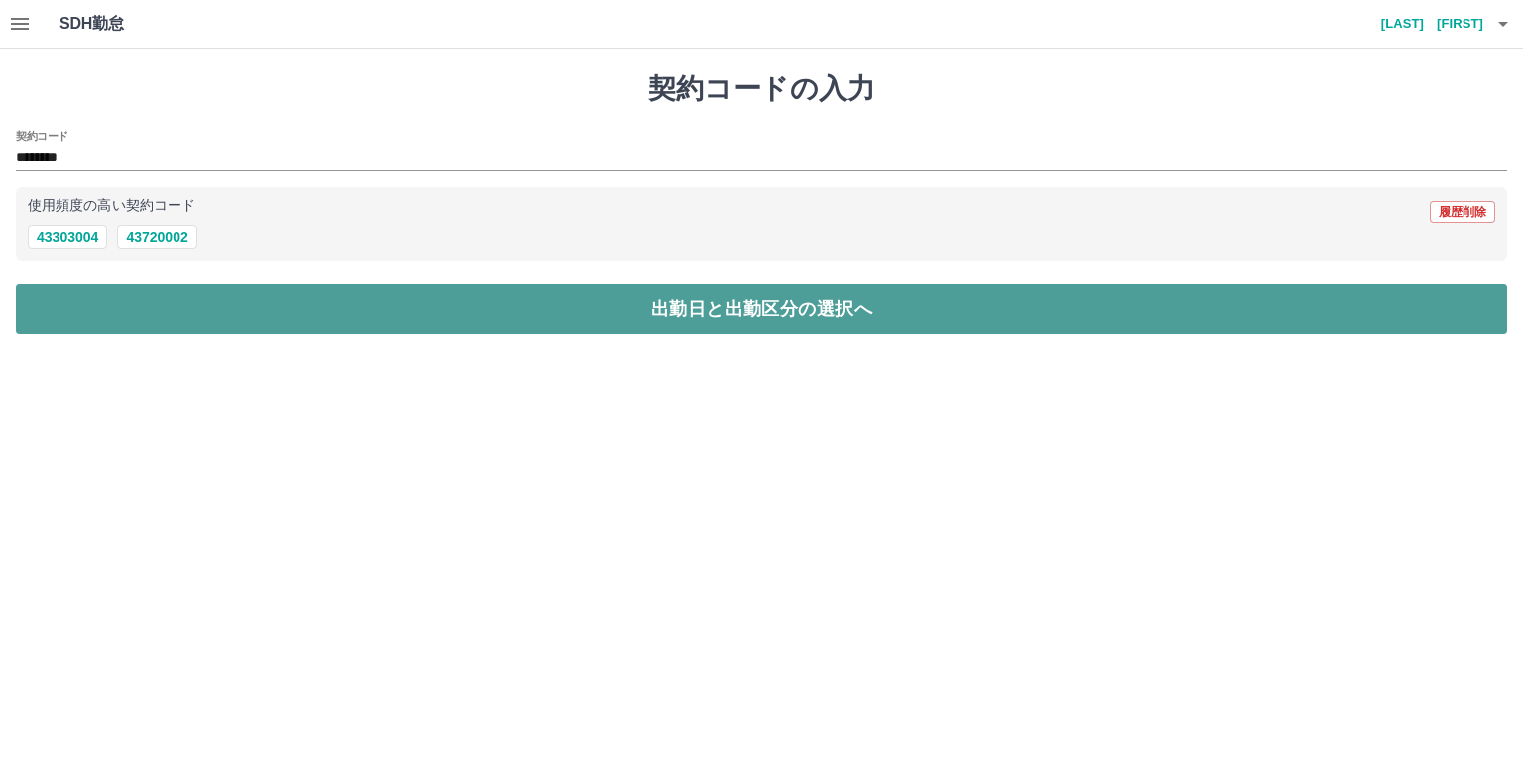 click on "出勤日と出勤区分の選択へ" at bounding box center (762, 309) 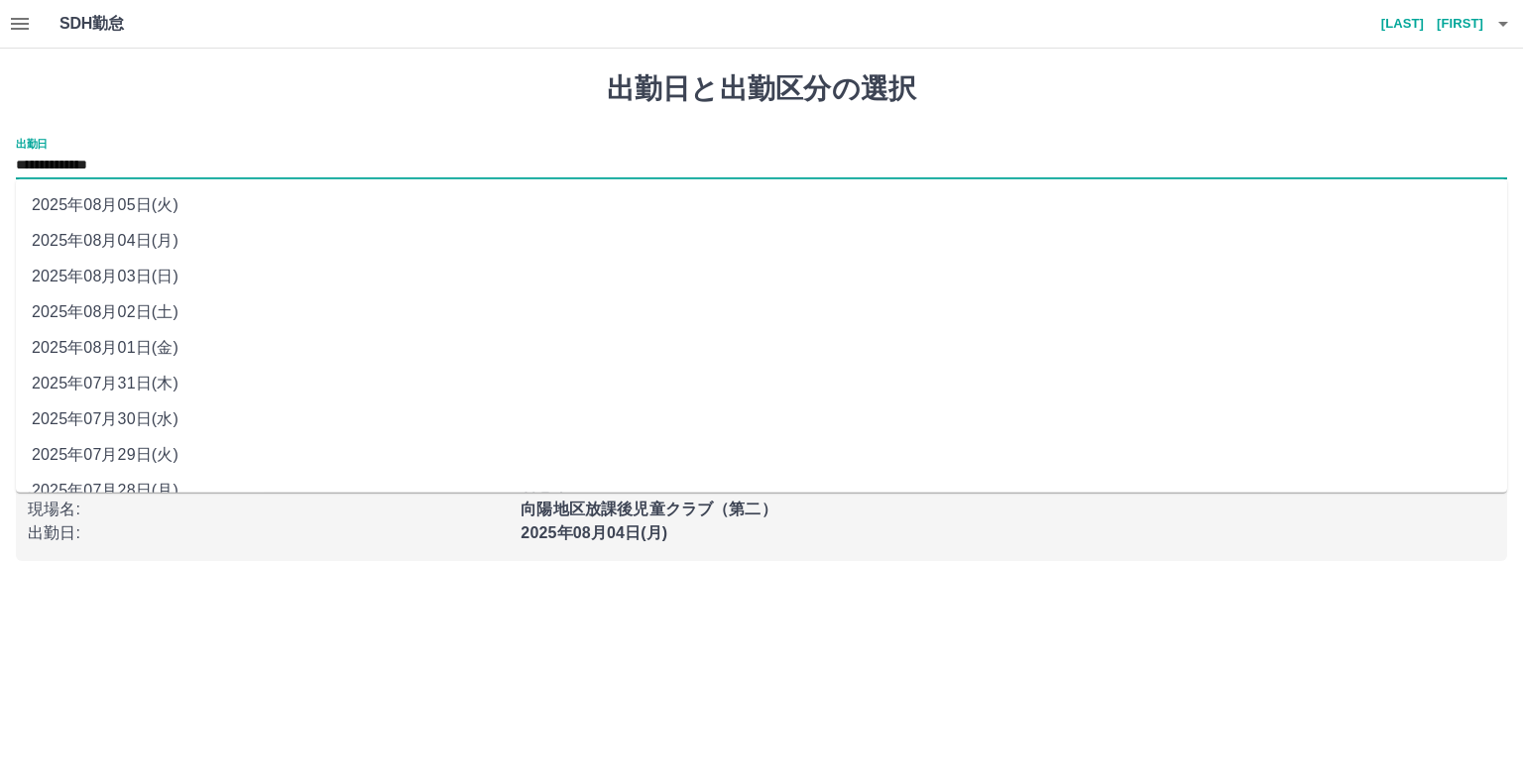 click on "**********" at bounding box center (762, 166) 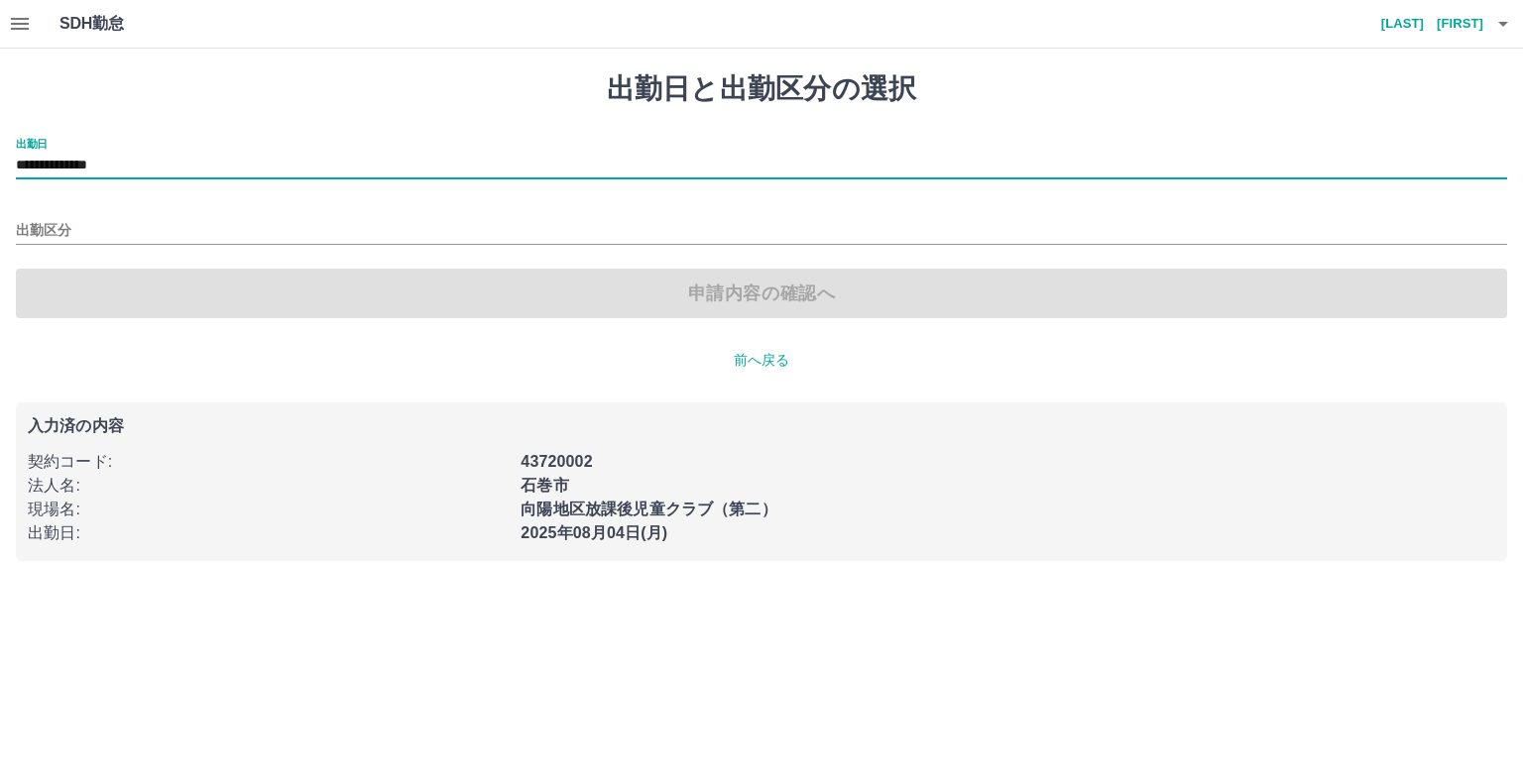 type on "**********" 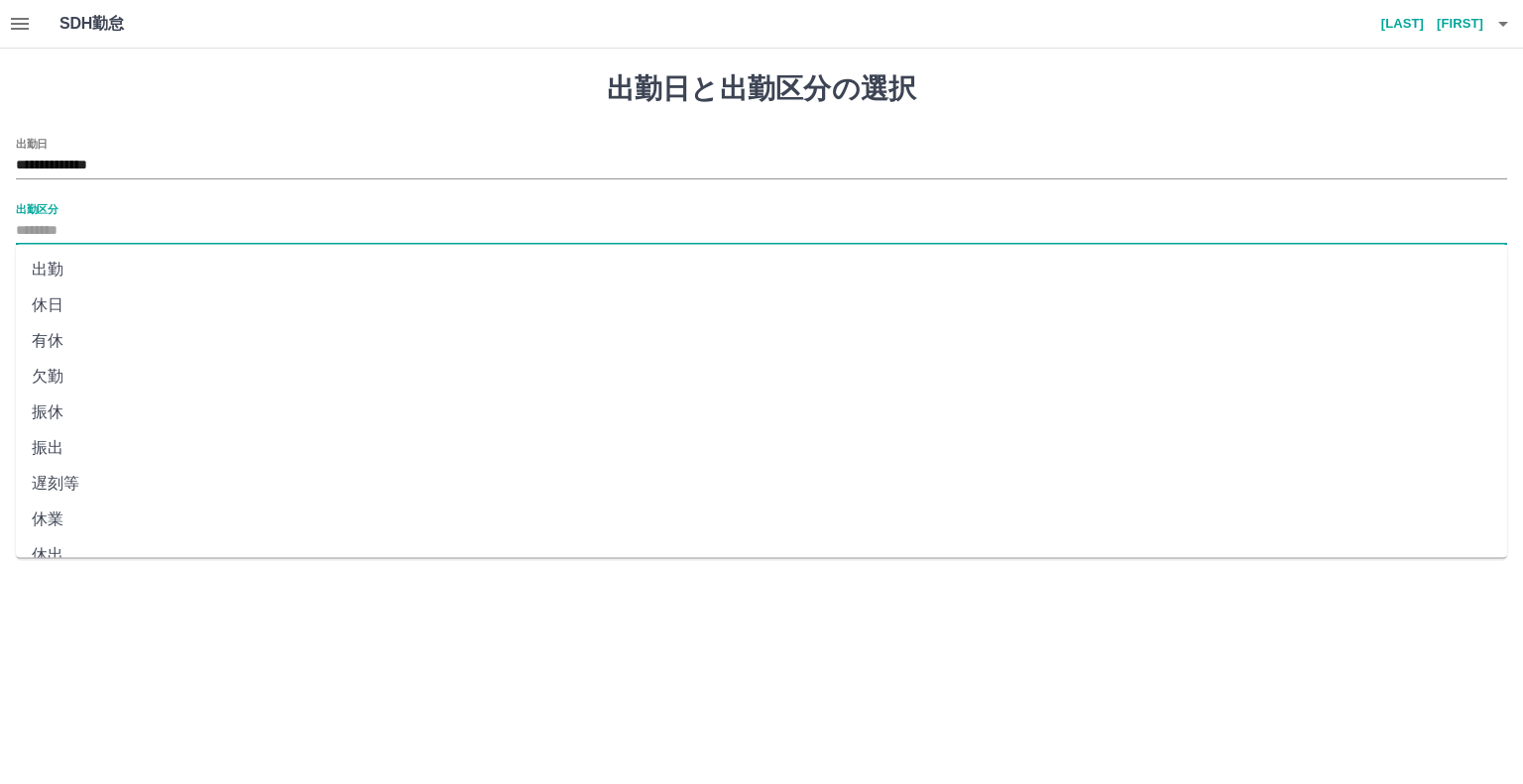 click on "出勤区分" at bounding box center [762, 231] 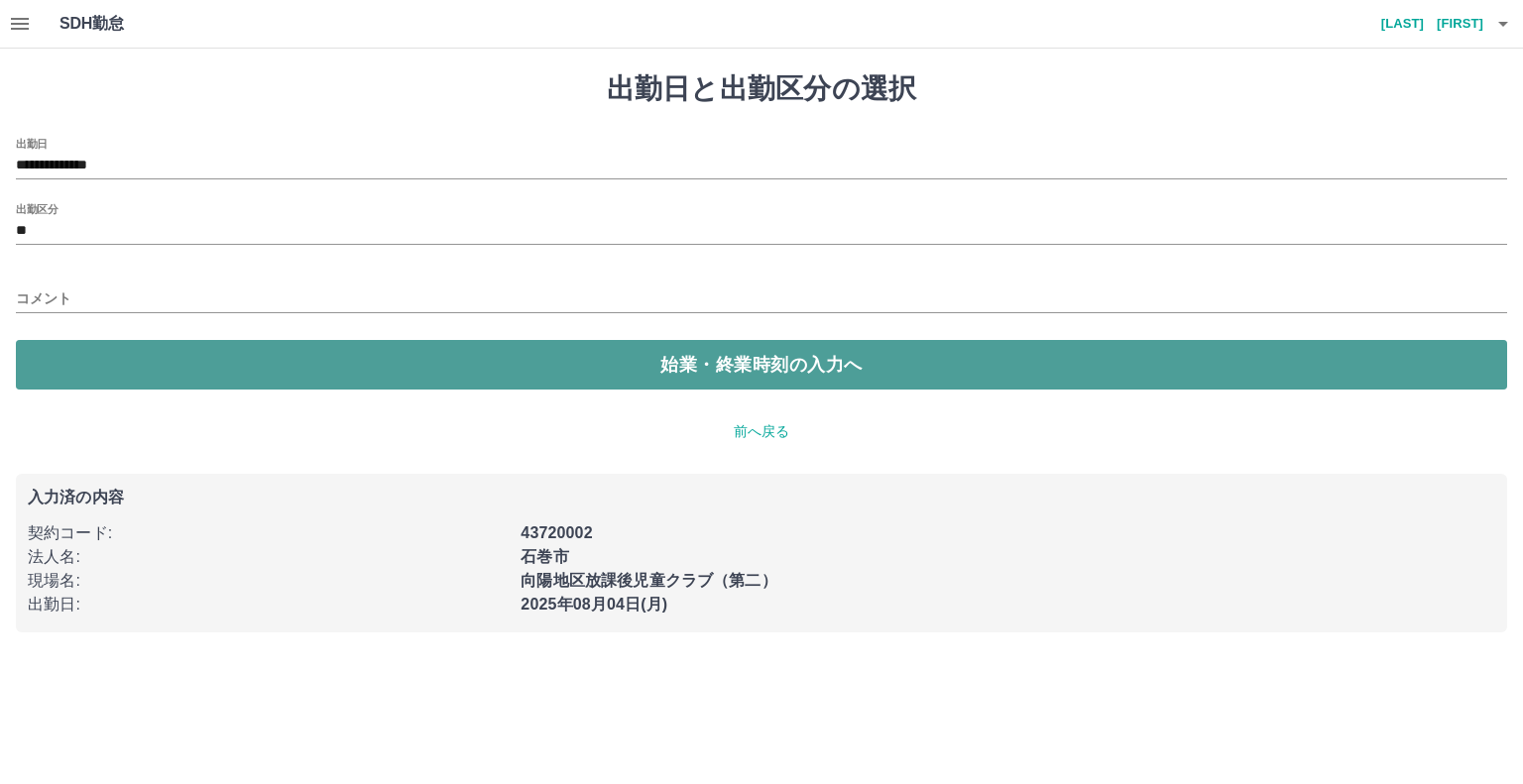 click on "始業・終業時刻の入力へ" at bounding box center [762, 365] 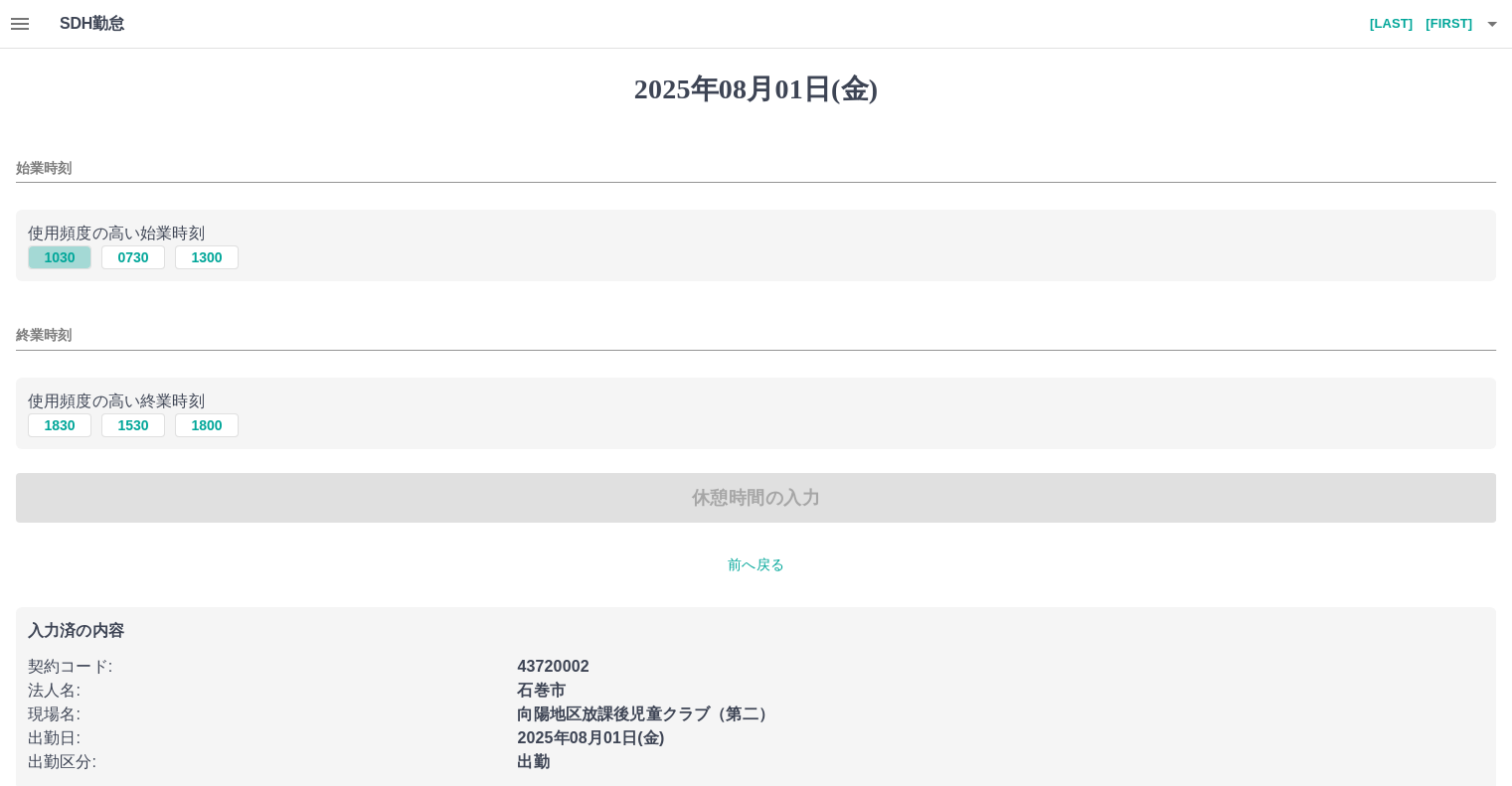 click on "1030" at bounding box center [60, 257] 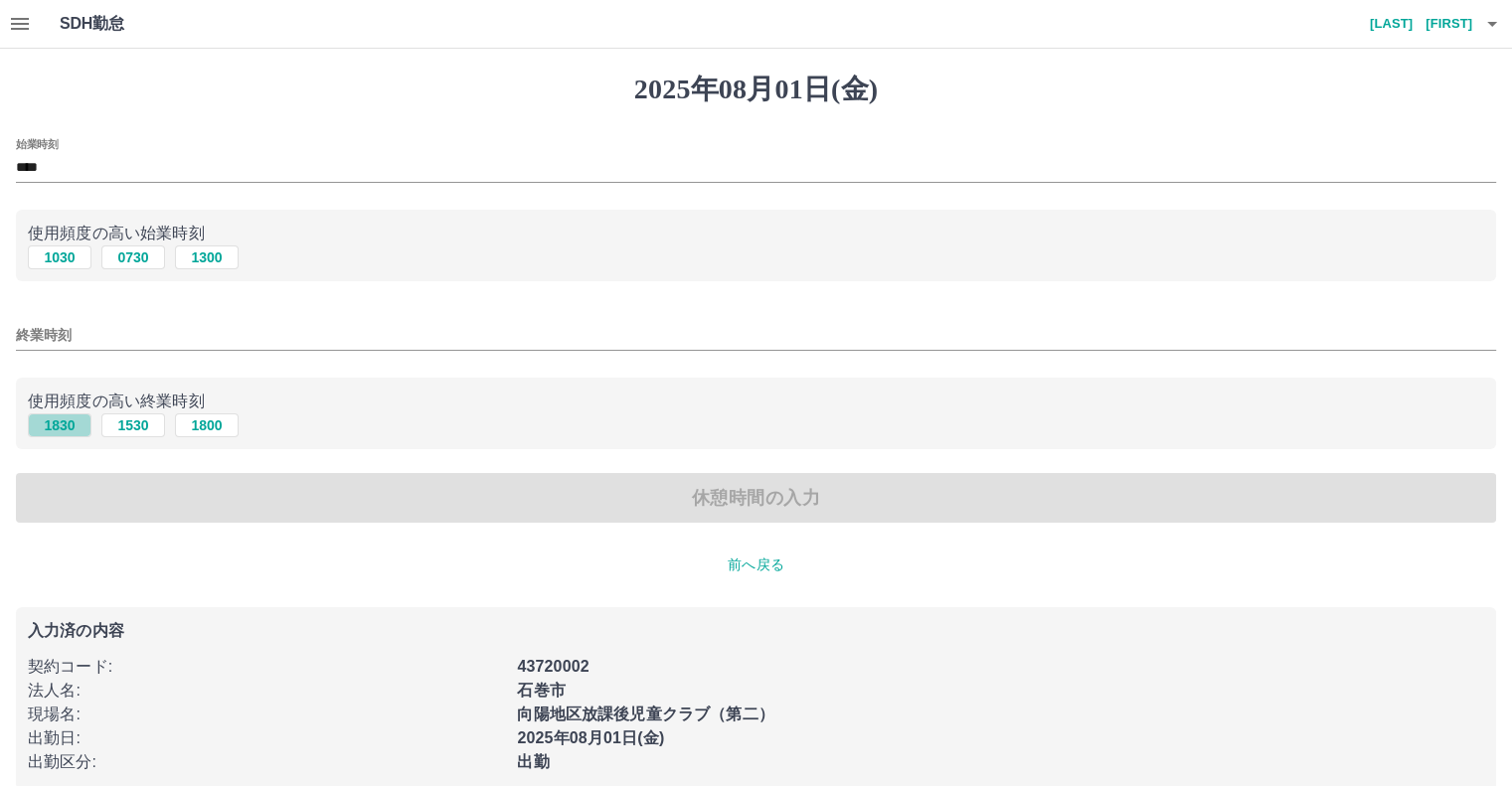 click on "1830" at bounding box center (60, 425) 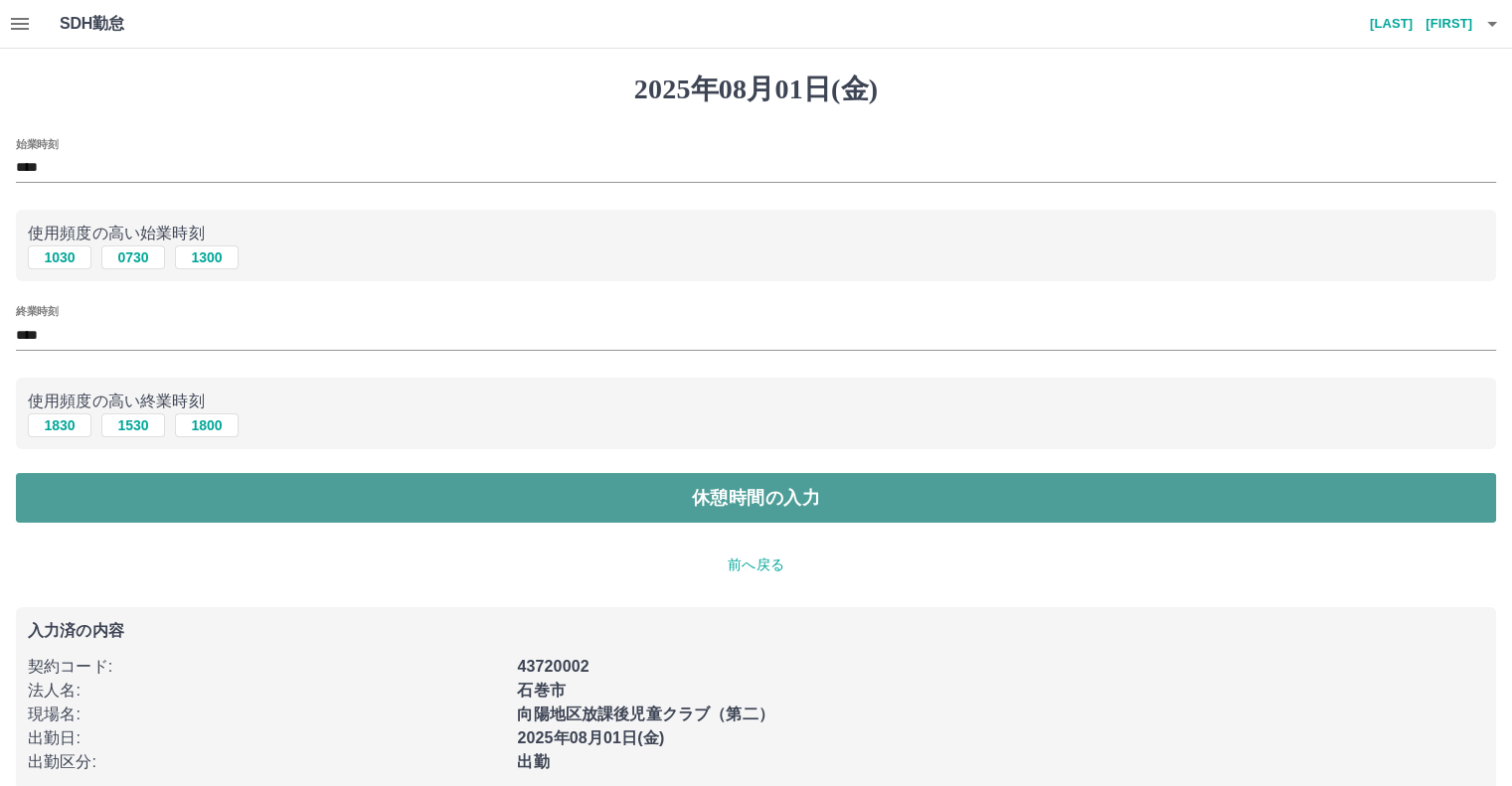 drag, startPoint x: 585, startPoint y: 490, endPoint x: 575, endPoint y: 488, distance: 10.198039 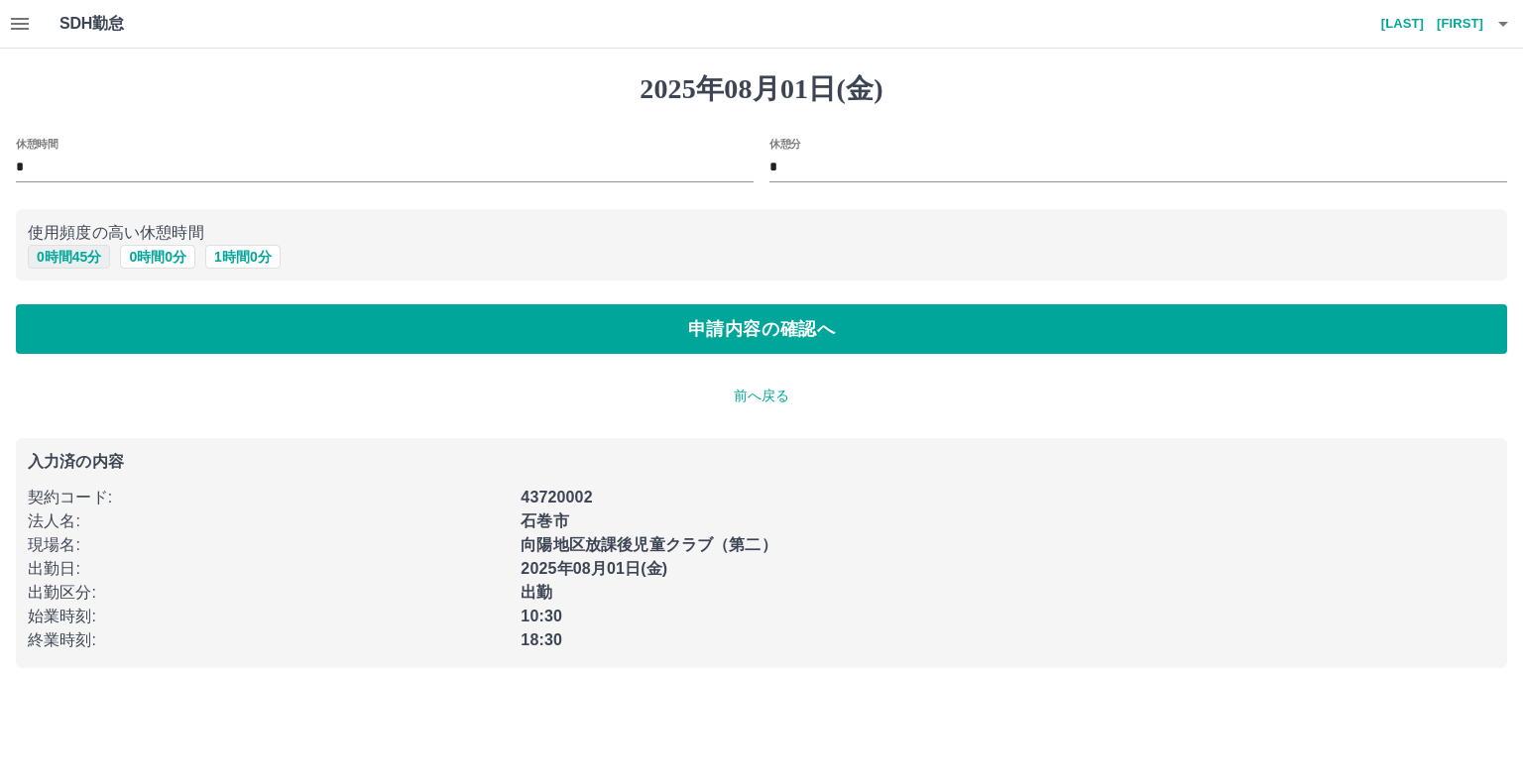 click on "0 時間 45 分" at bounding box center [68, 257] 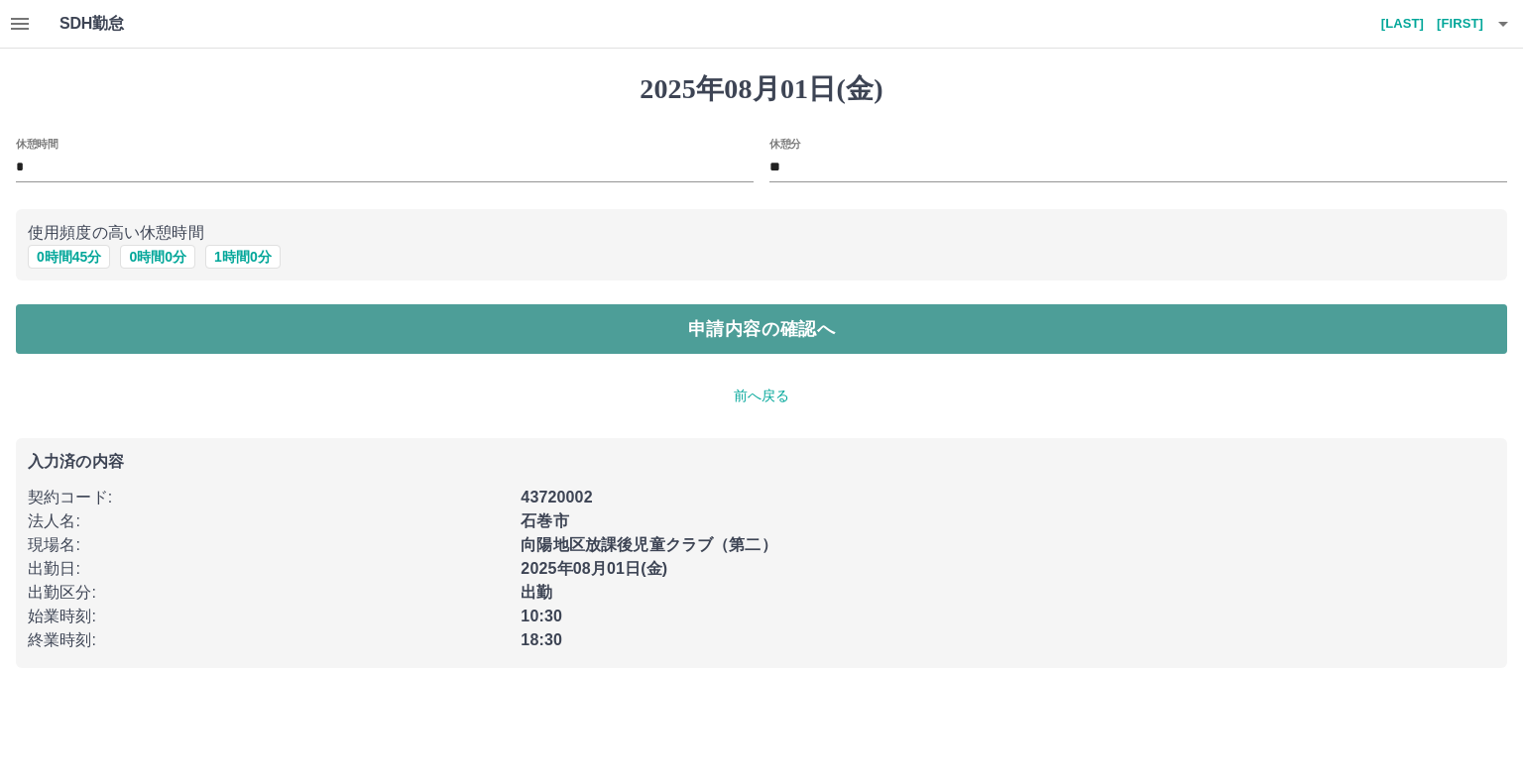 click on "申請内容の確認へ" at bounding box center (762, 329) 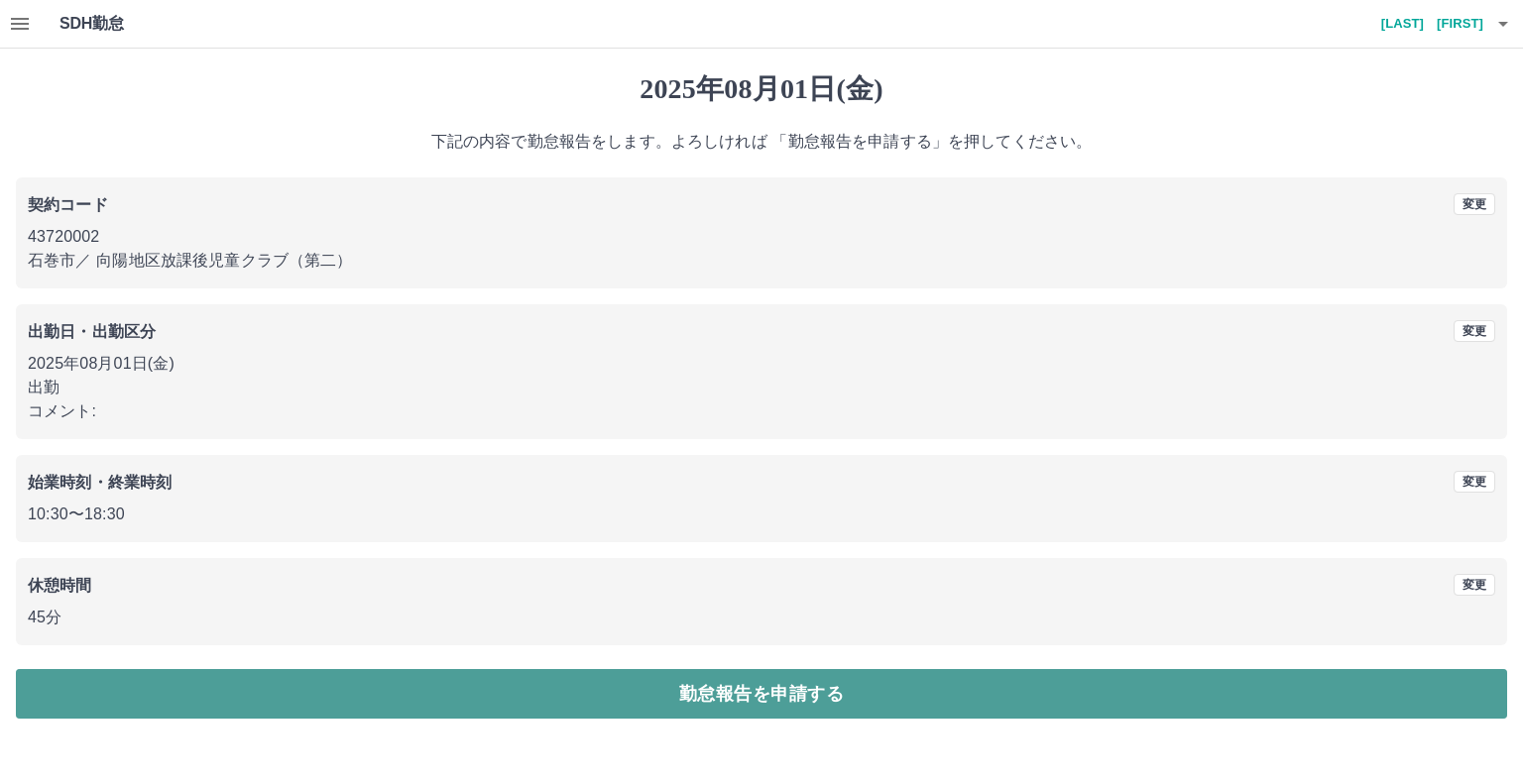 drag, startPoint x: 646, startPoint y: 686, endPoint x: 635, endPoint y: 677, distance: 14 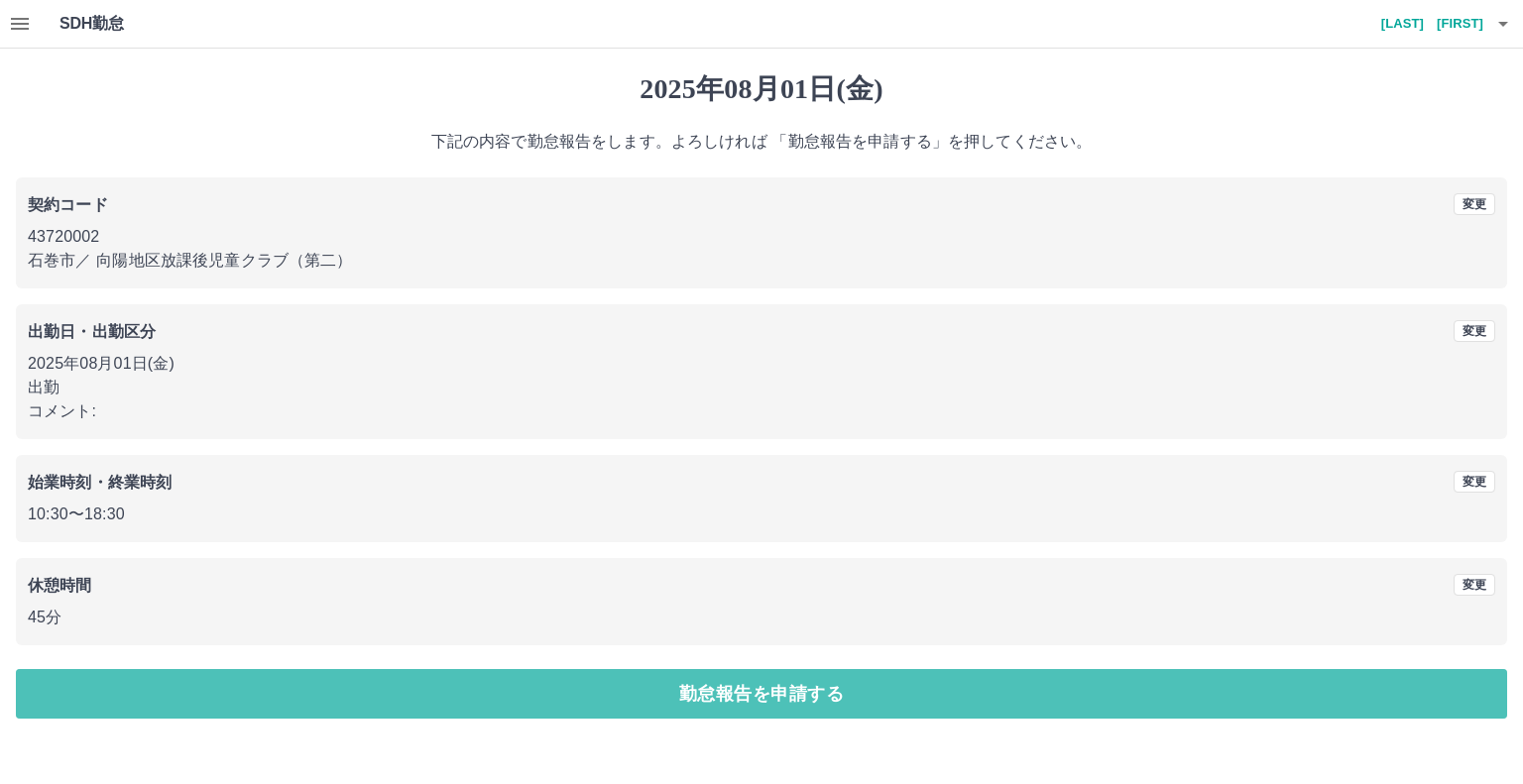 click on "勤怠報告を申請する" at bounding box center [762, 694] 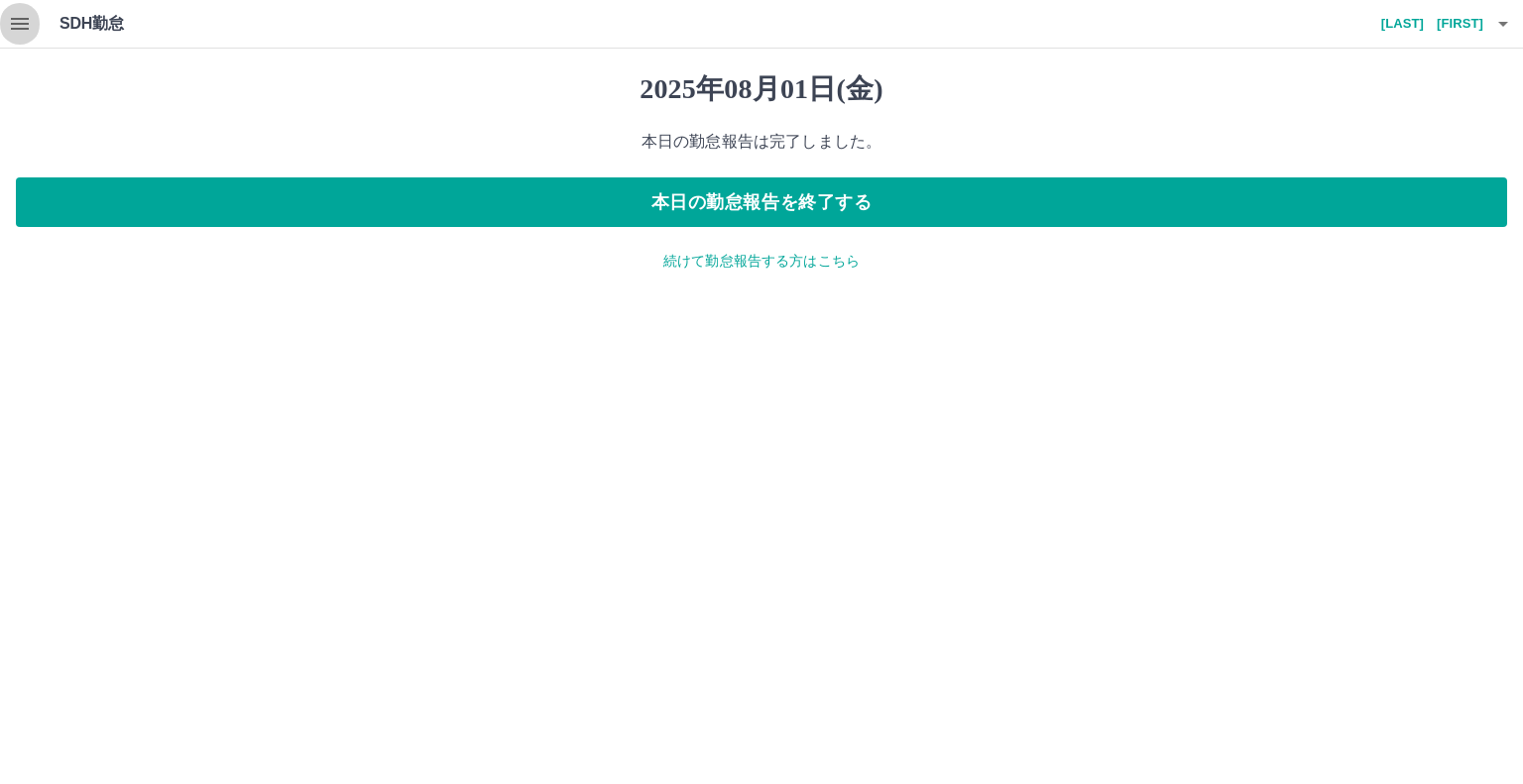 click 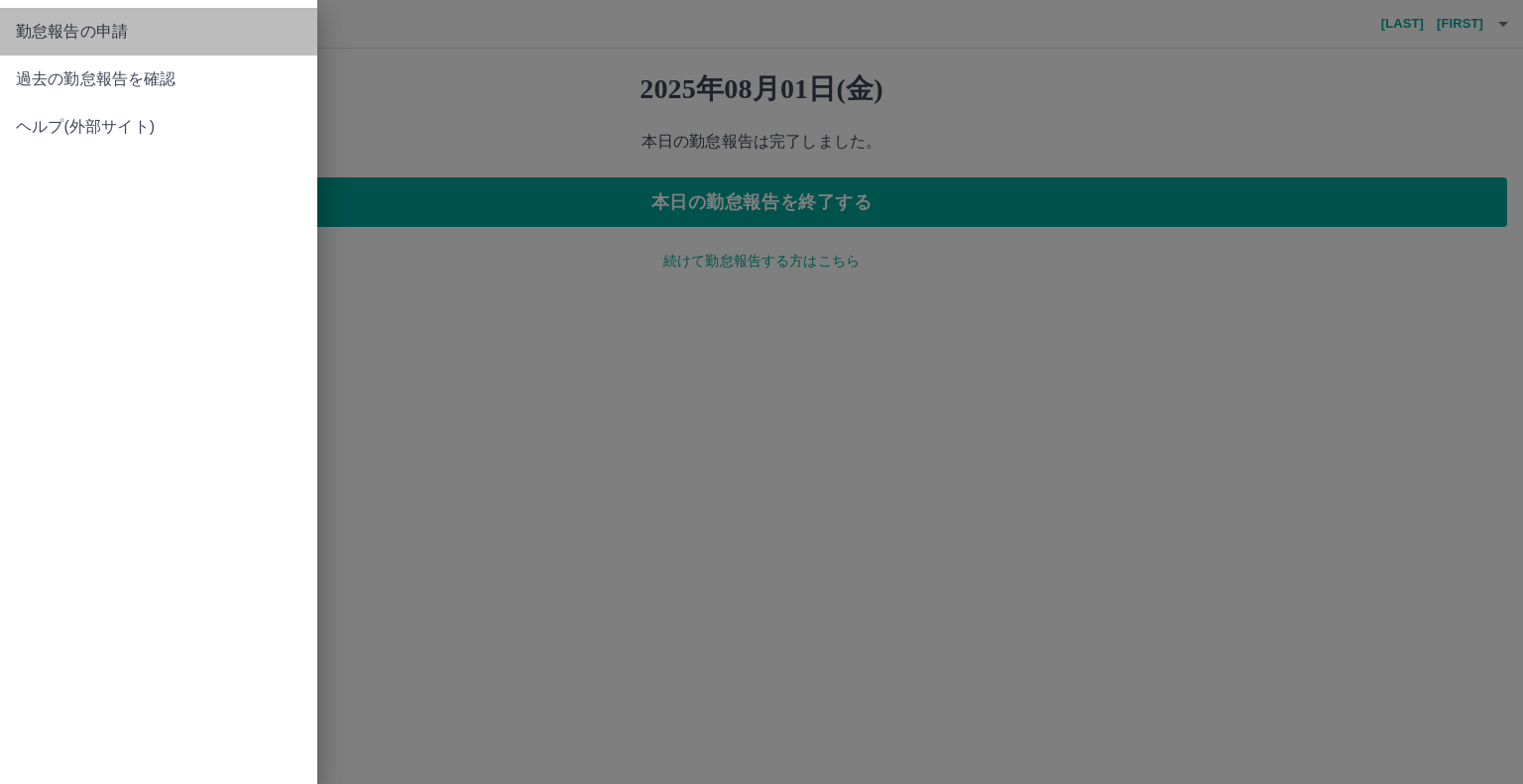 click on "勤怠報告の申請" at bounding box center (159, 32) 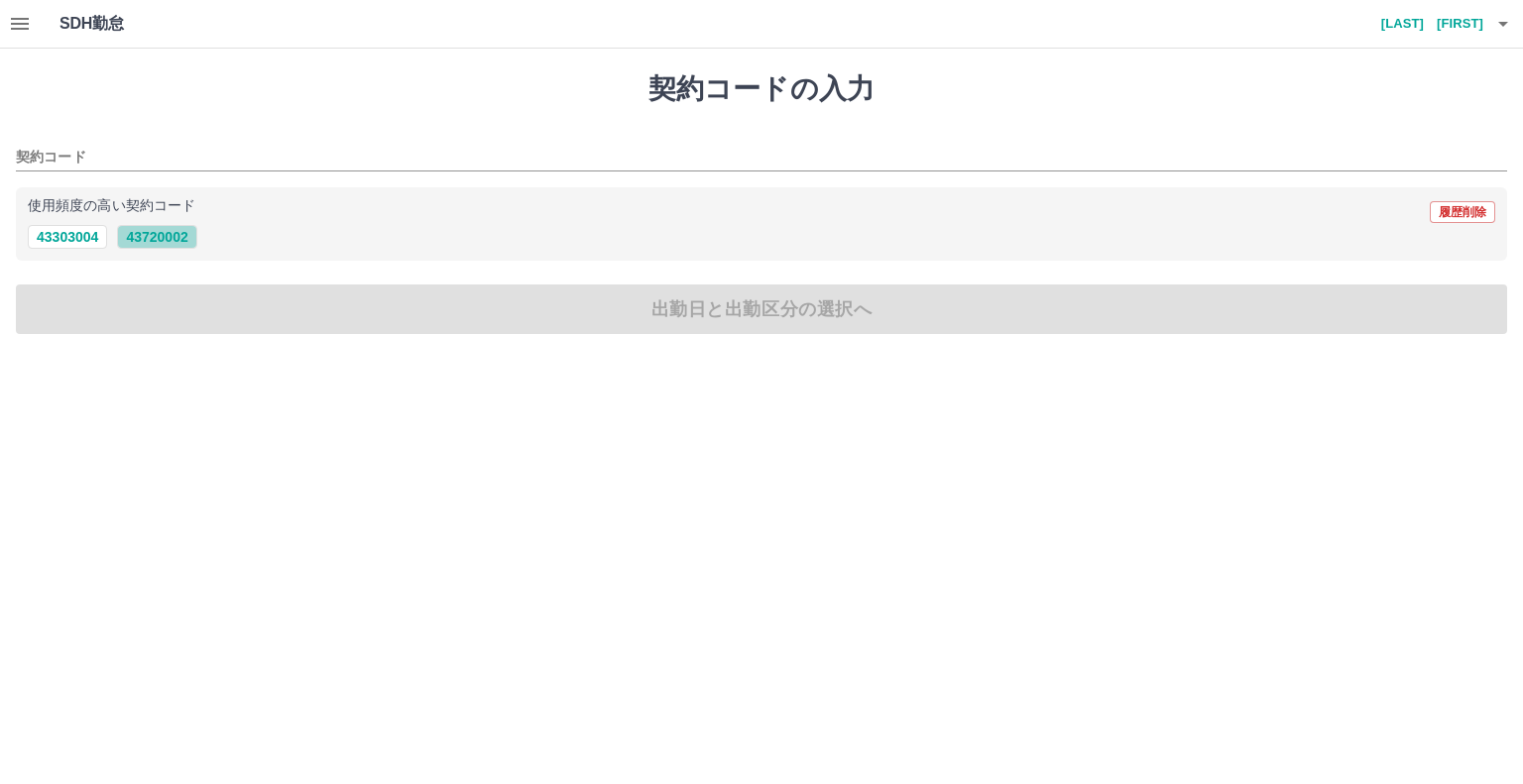 click on "43720002" at bounding box center [157, 237] 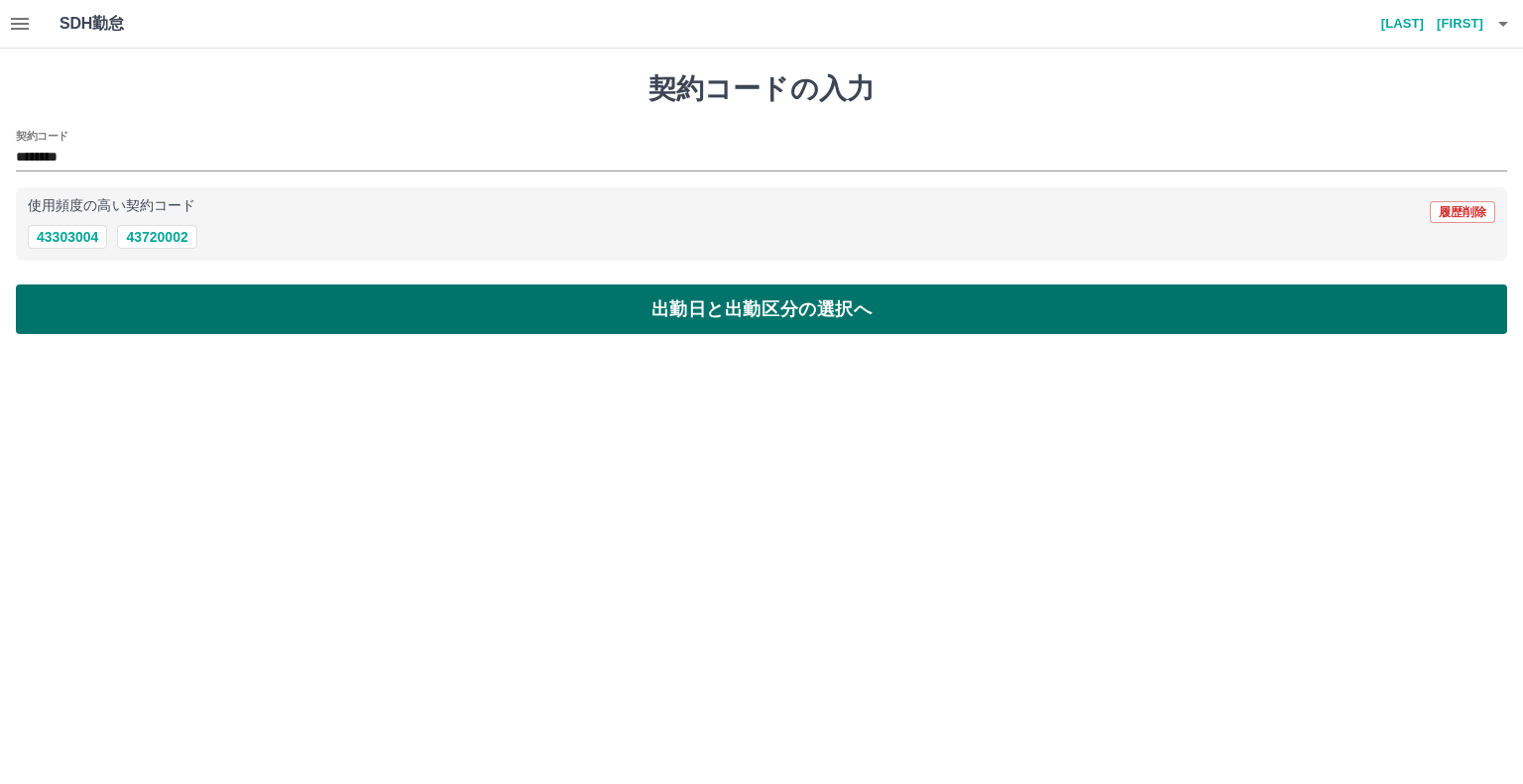 click on "出勤日と出勤区分の選択へ" at bounding box center (762, 309) 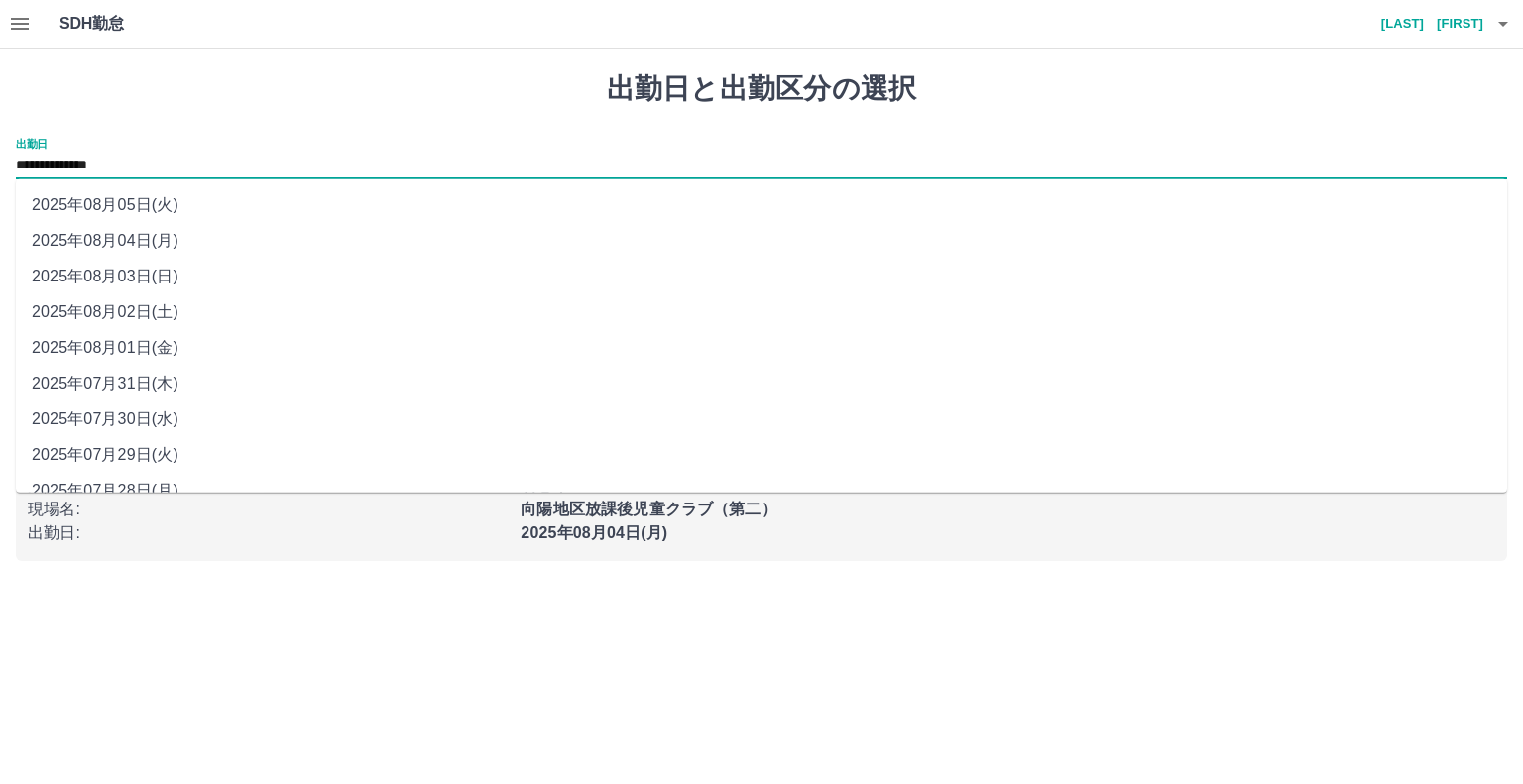 click on "**********" at bounding box center [762, 166] 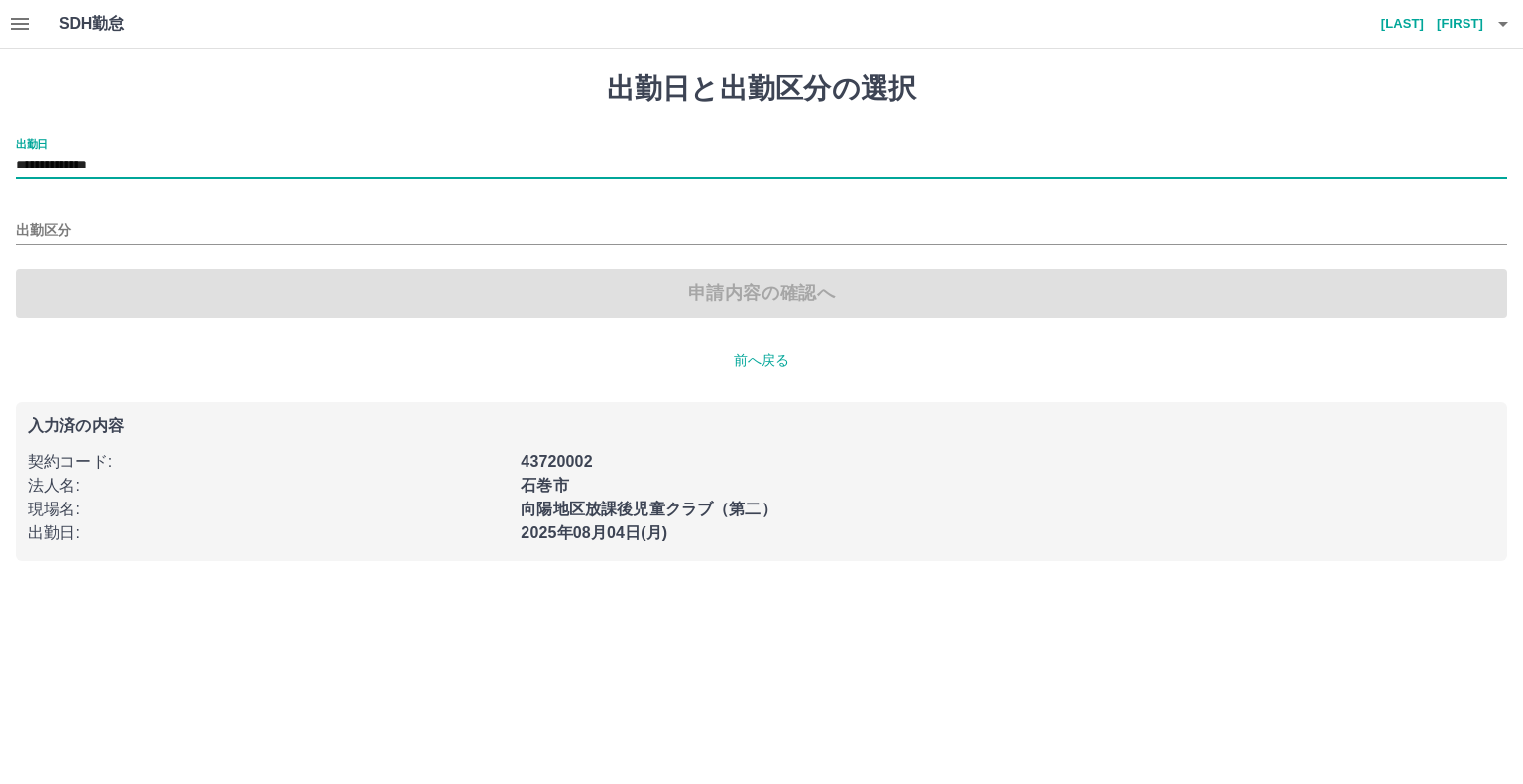 drag, startPoint x: 227, startPoint y: 208, endPoint x: 217, endPoint y: 209, distance: 10.049876 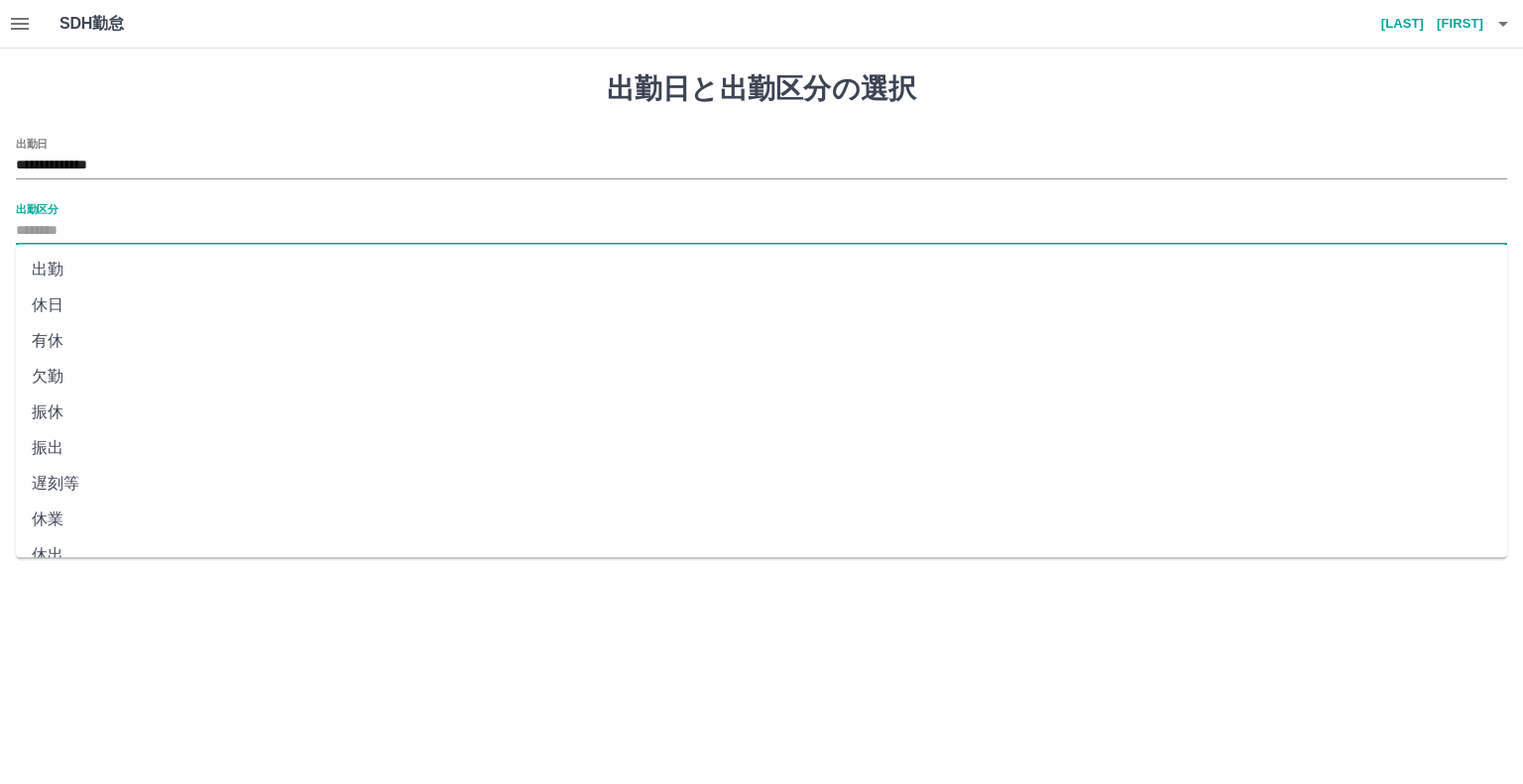 click on "出勤区分" at bounding box center (762, 231) 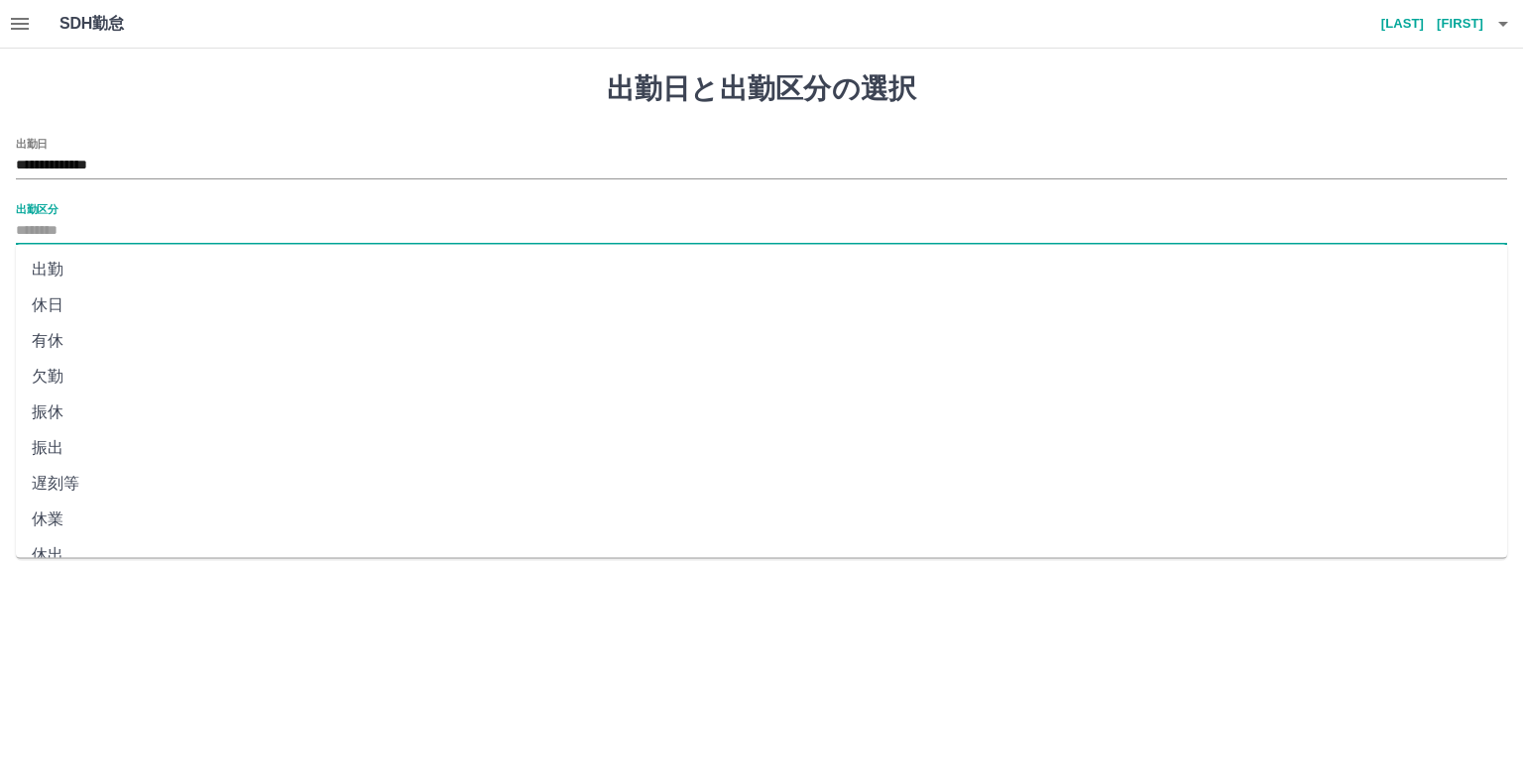 click on "休日" at bounding box center [762, 305] 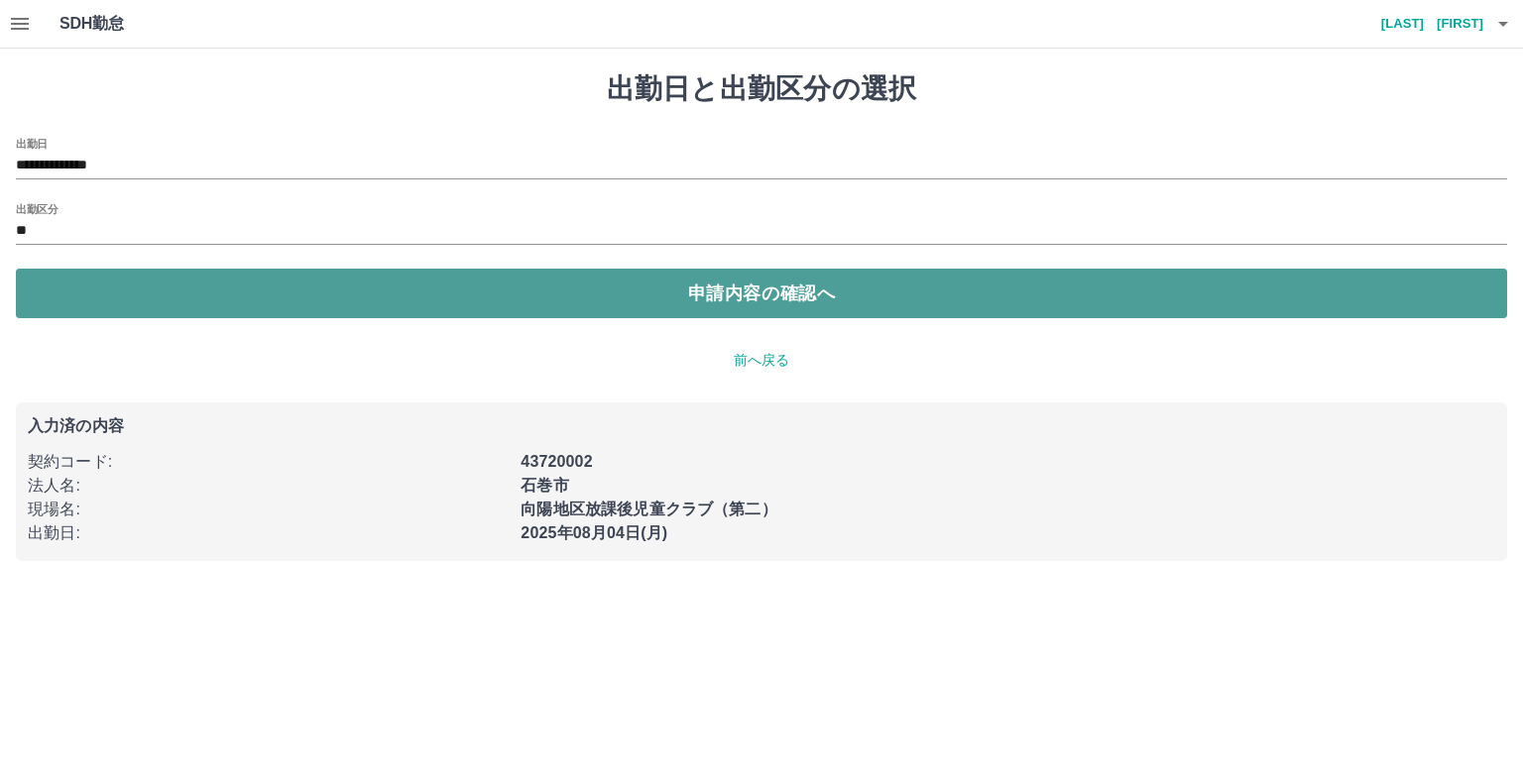 click on "申請内容の確認へ" at bounding box center (762, 293) 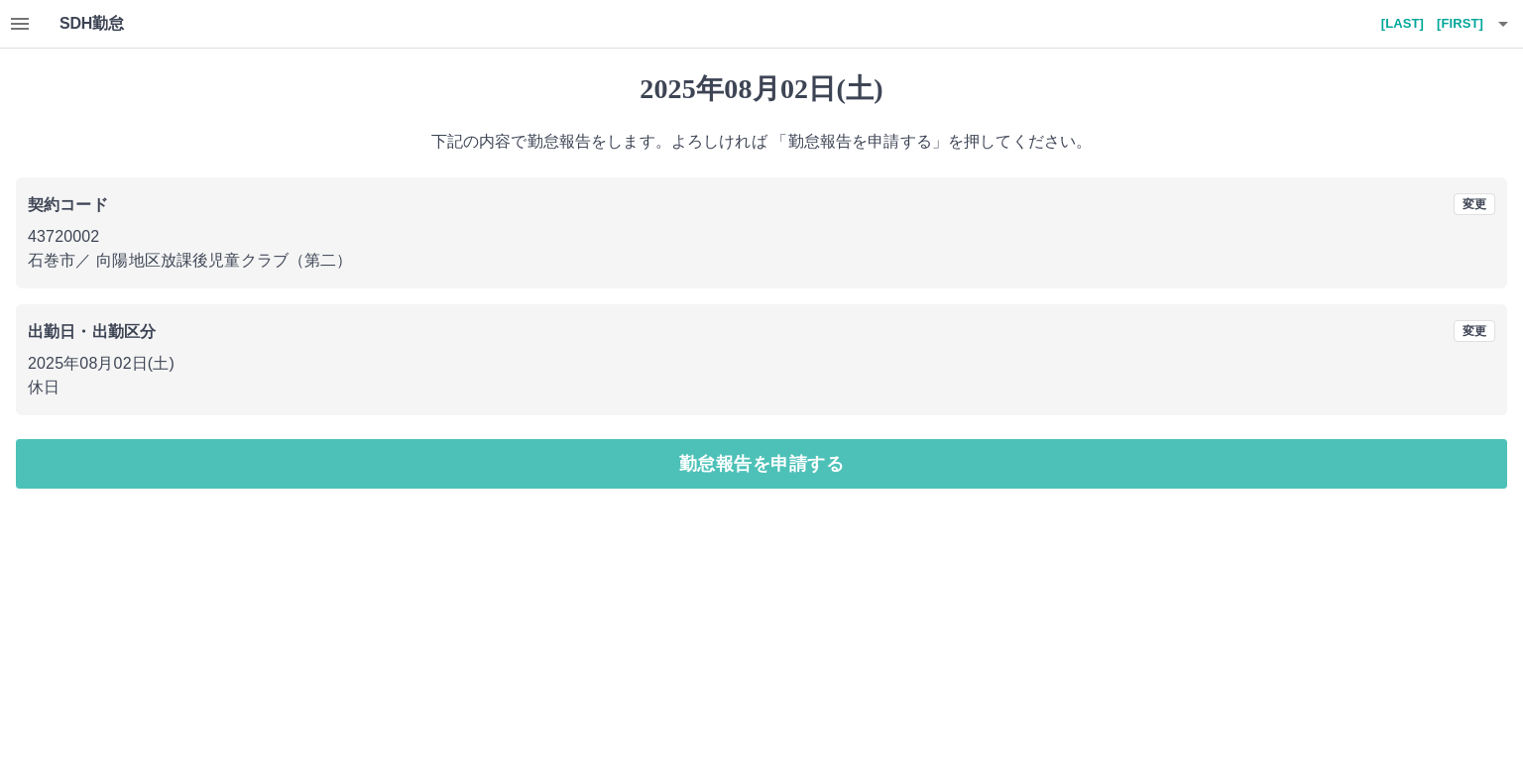 drag, startPoint x: 629, startPoint y: 462, endPoint x: 619, endPoint y: 458, distance: 10.77033 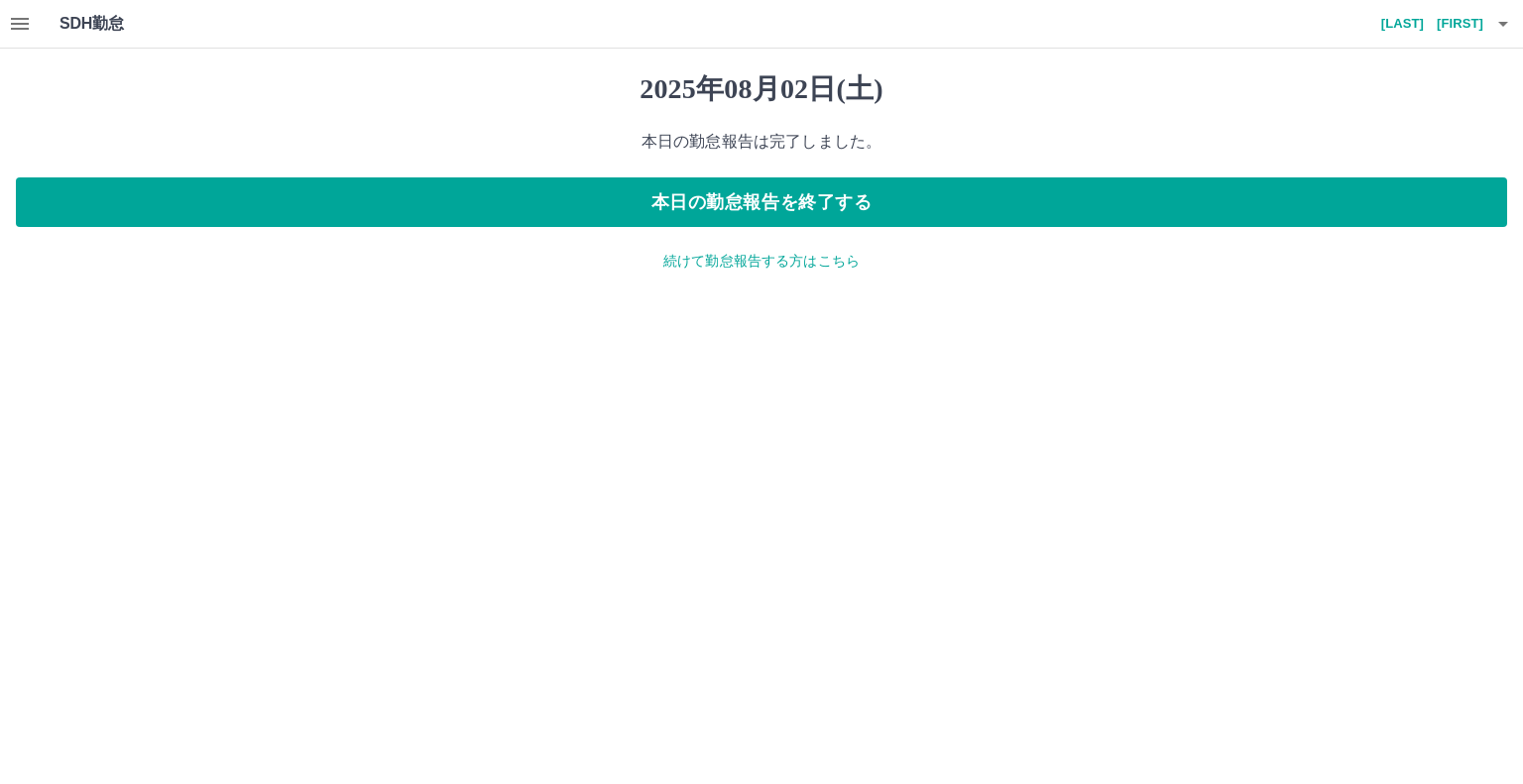 click on "続けて勤怠報告する方はこちら" at bounding box center [762, 261] 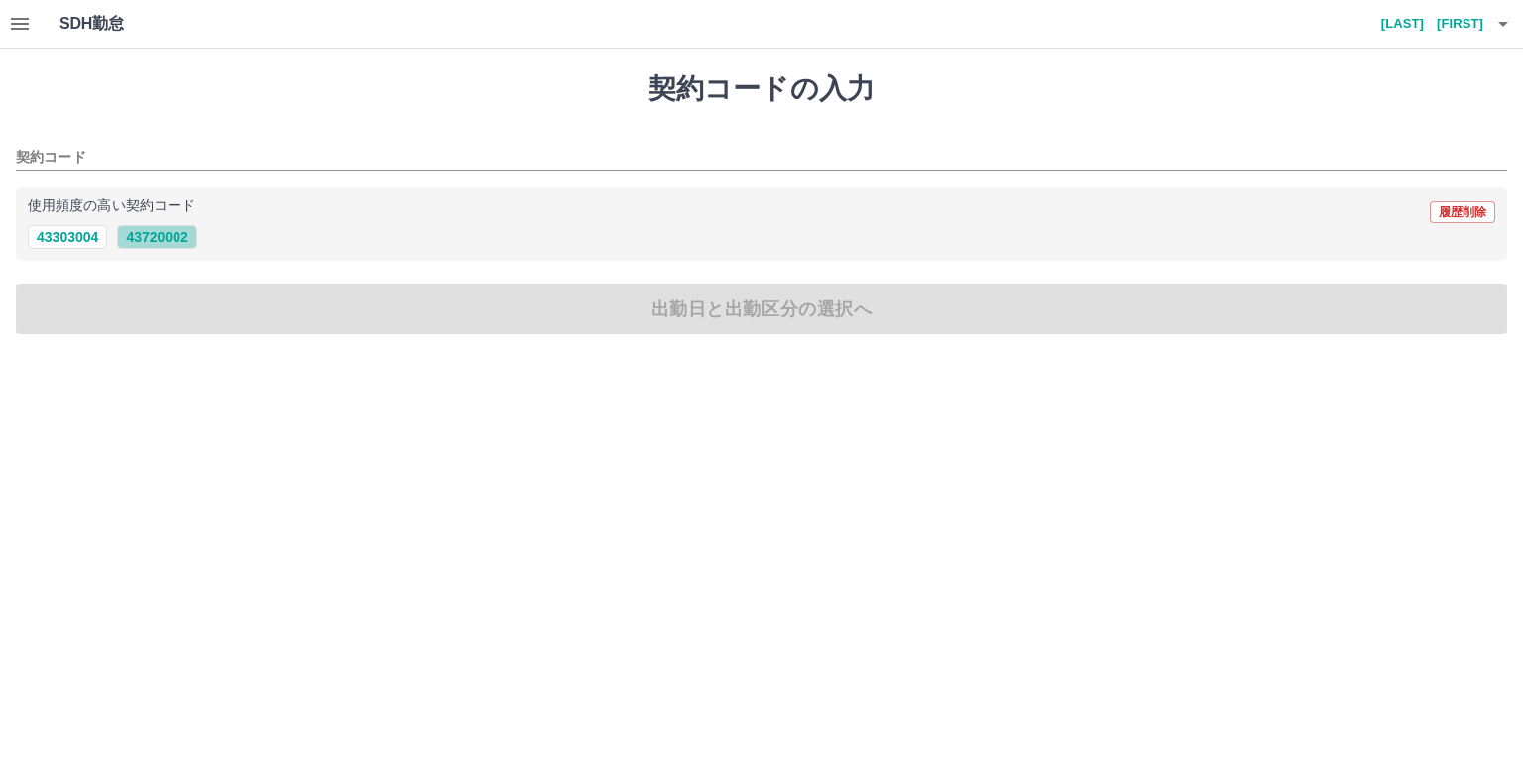 click on "43720002" at bounding box center (157, 237) 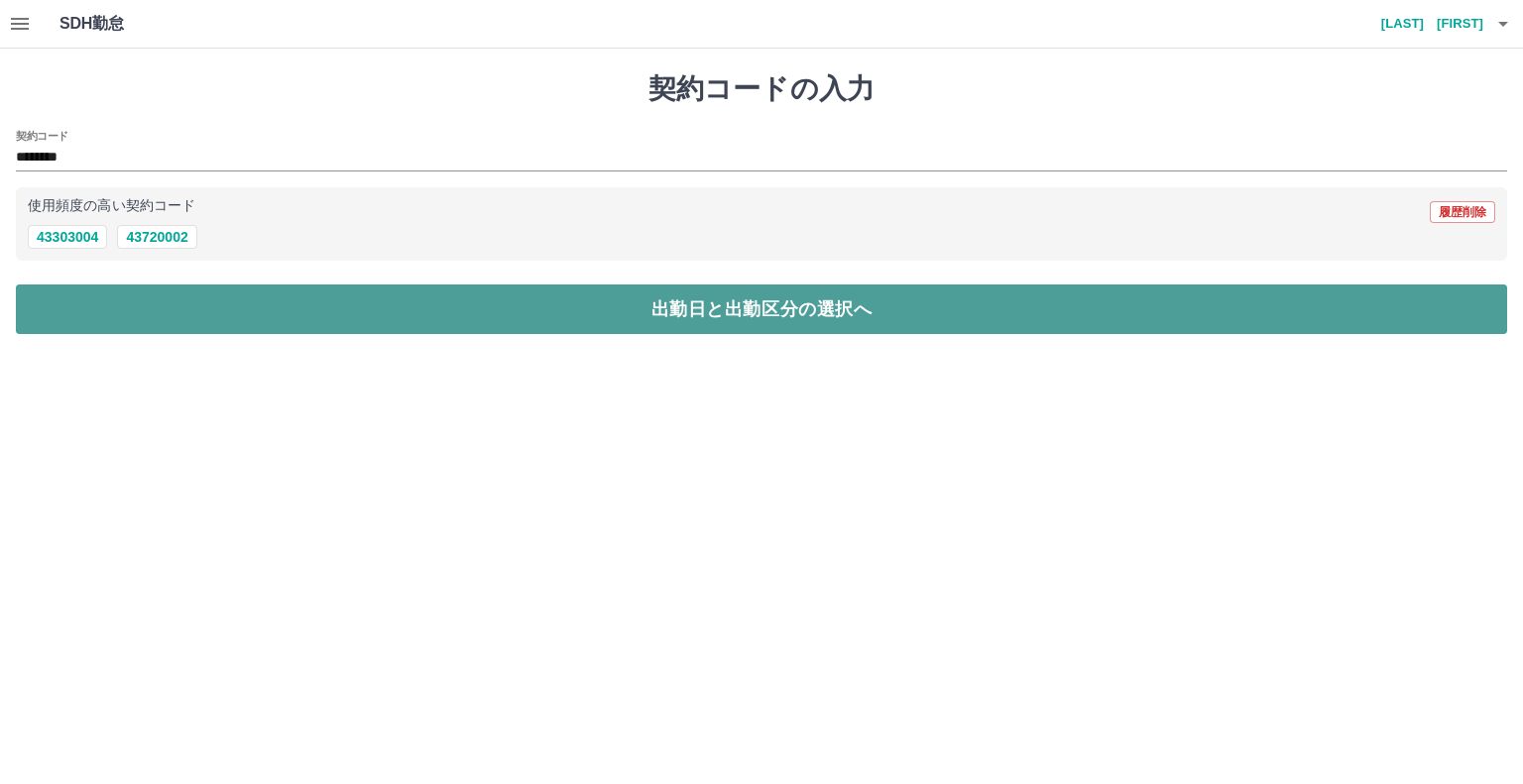 click on "出勤日と出勤区分の選択へ" at bounding box center (762, 309) 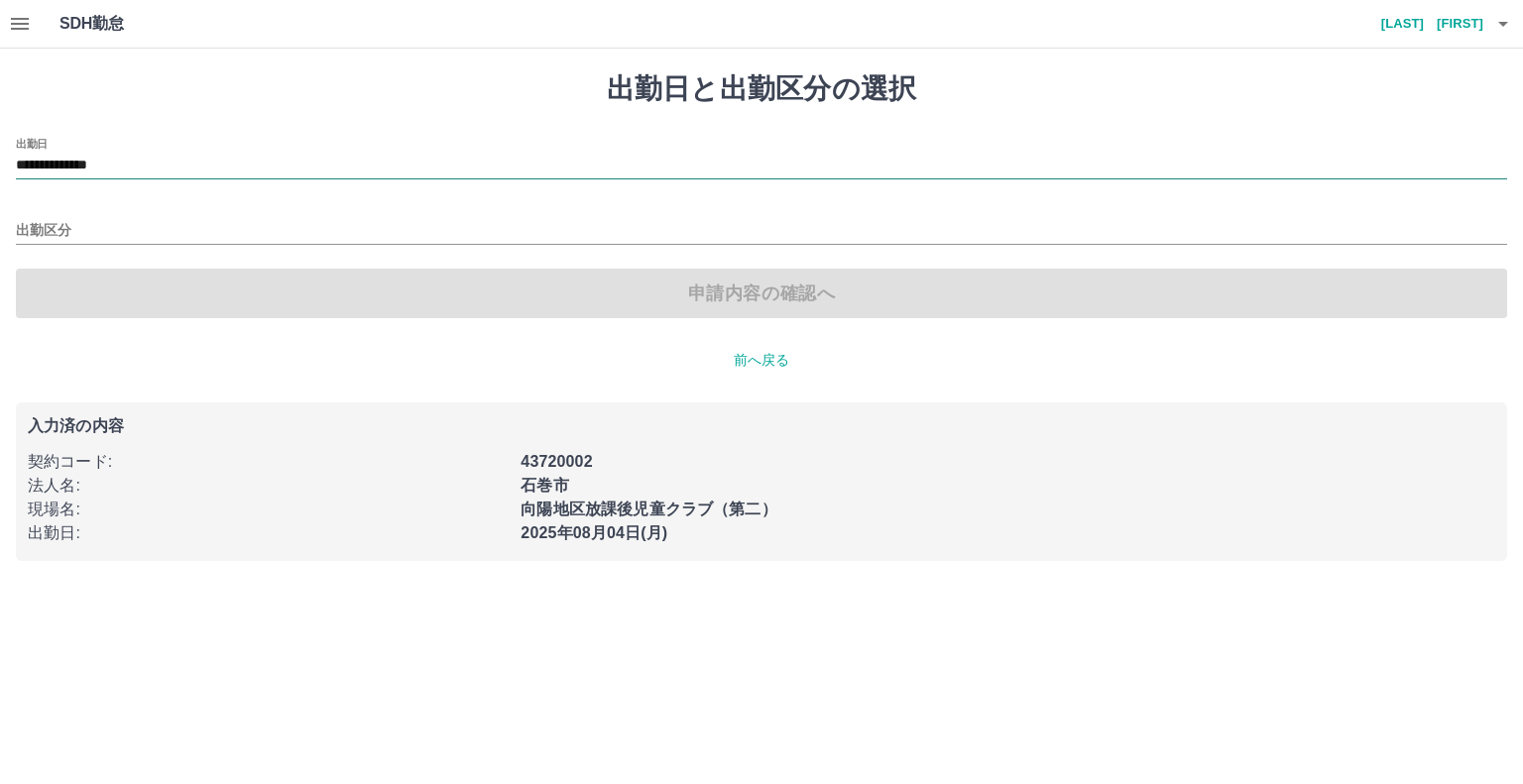 click on "**********" at bounding box center [762, 166] 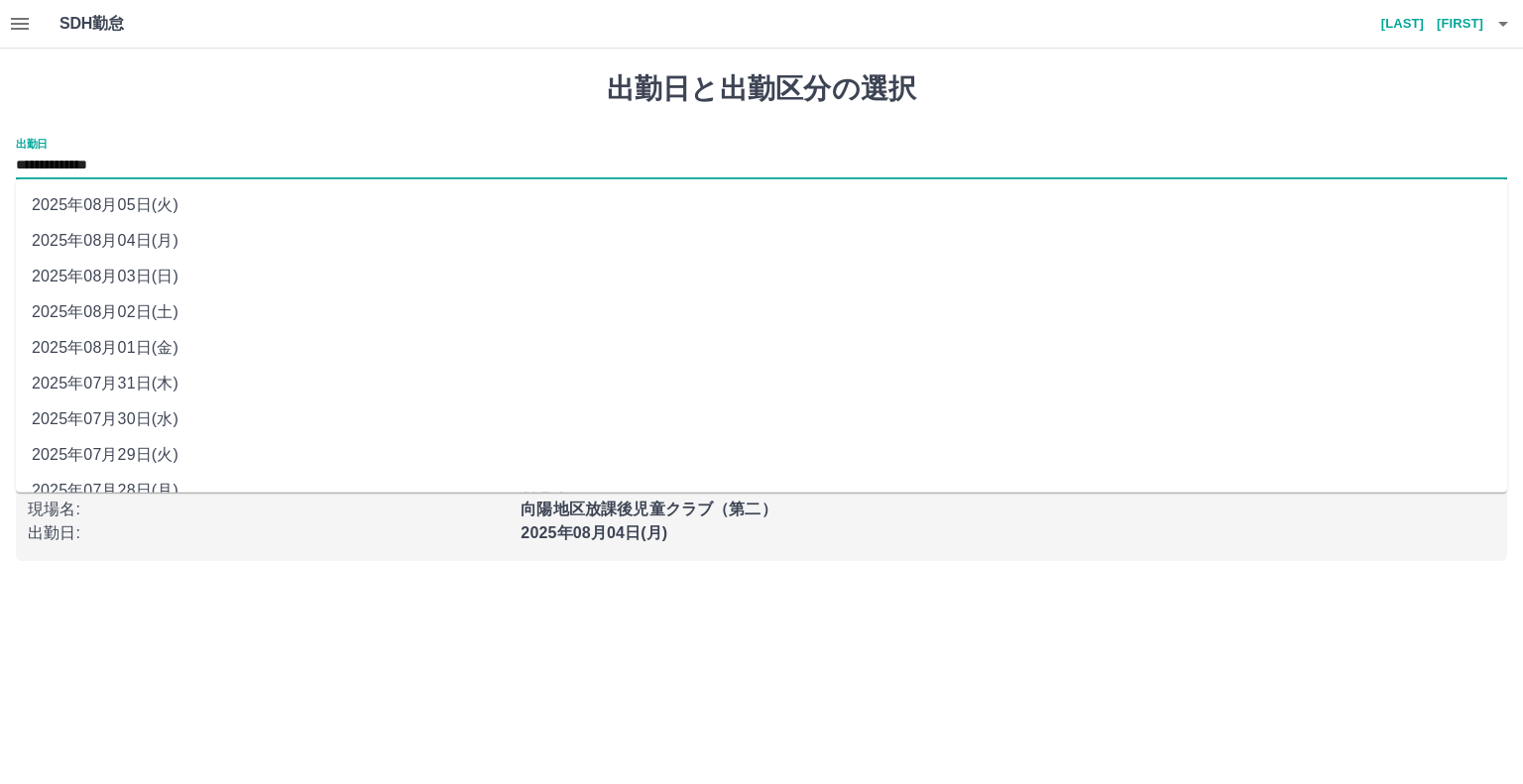 click on "2025年08月03日(日)" at bounding box center (762, 277) 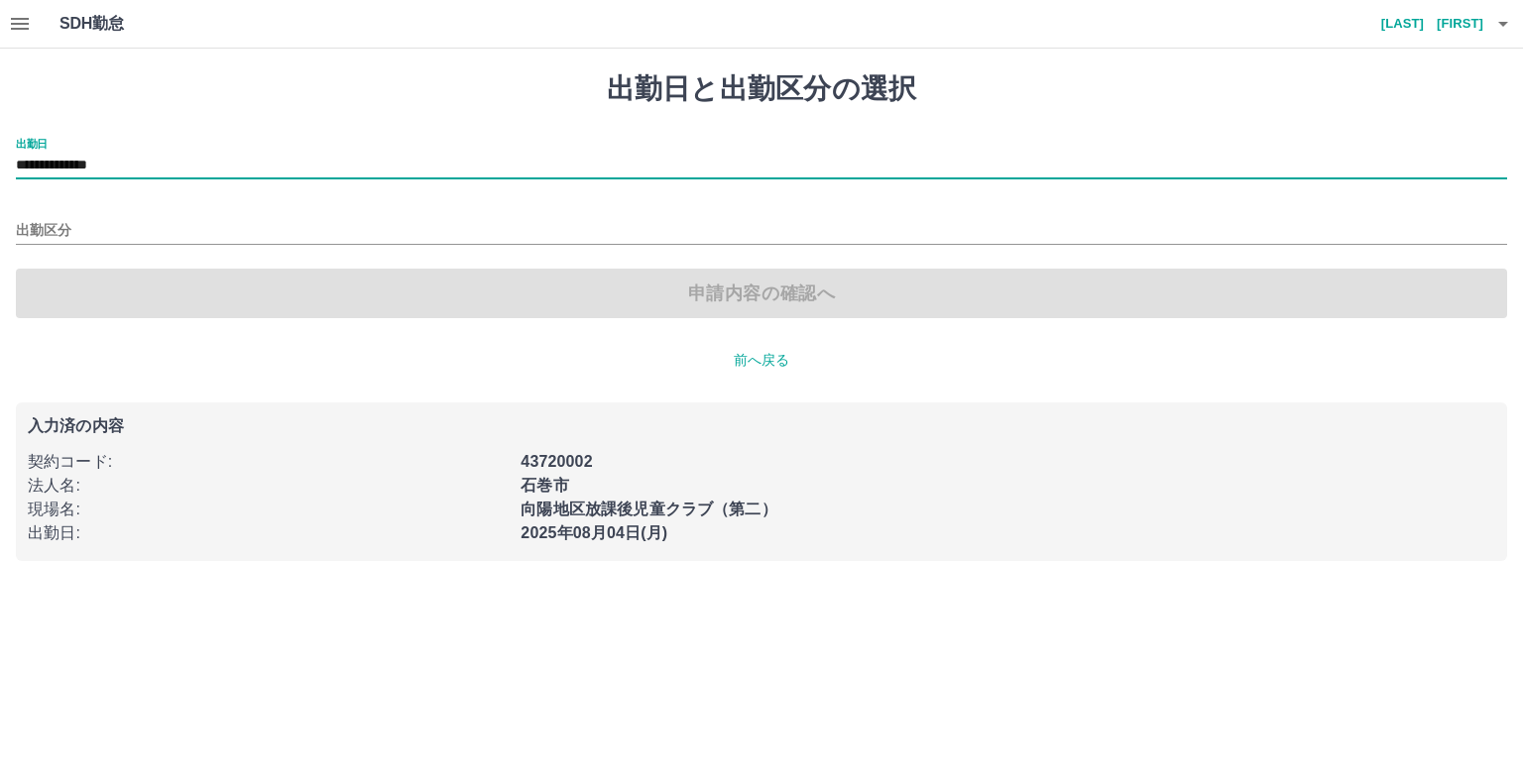 click on "出勤区分" at bounding box center (762, 224) 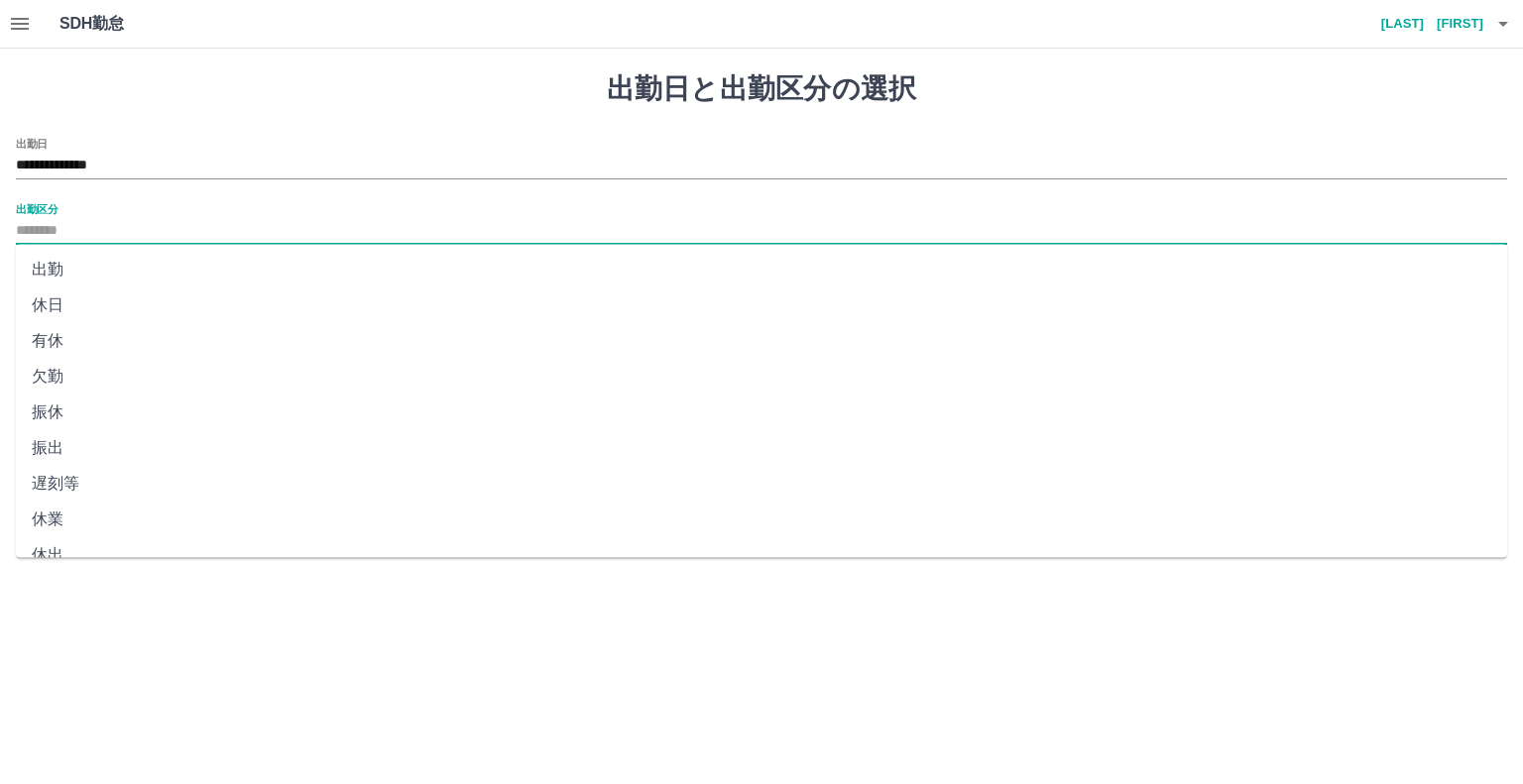 click on "出勤区分" at bounding box center (762, 231) 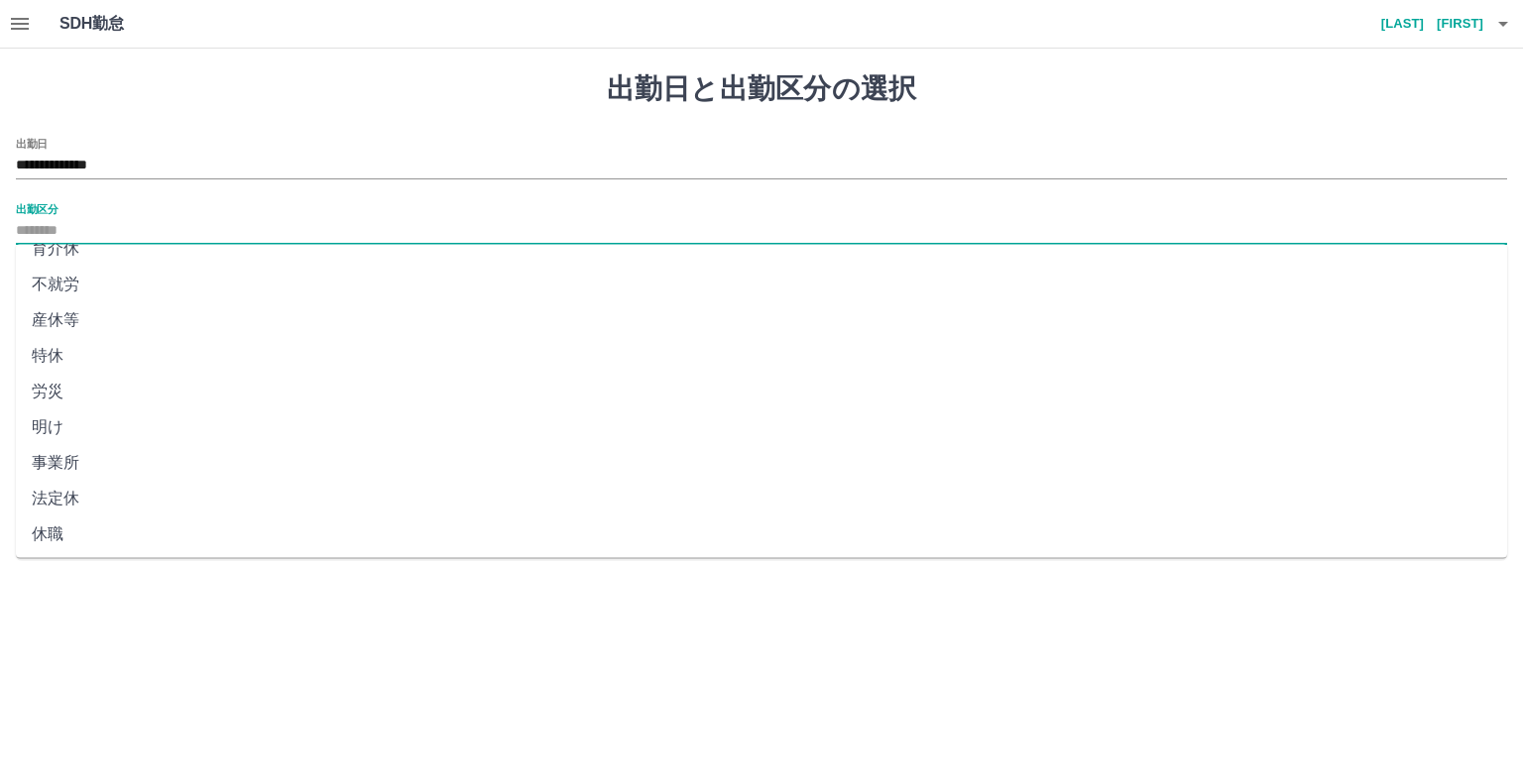 scroll, scrollTop: 344, scrollLeft: 0, axis: vertical 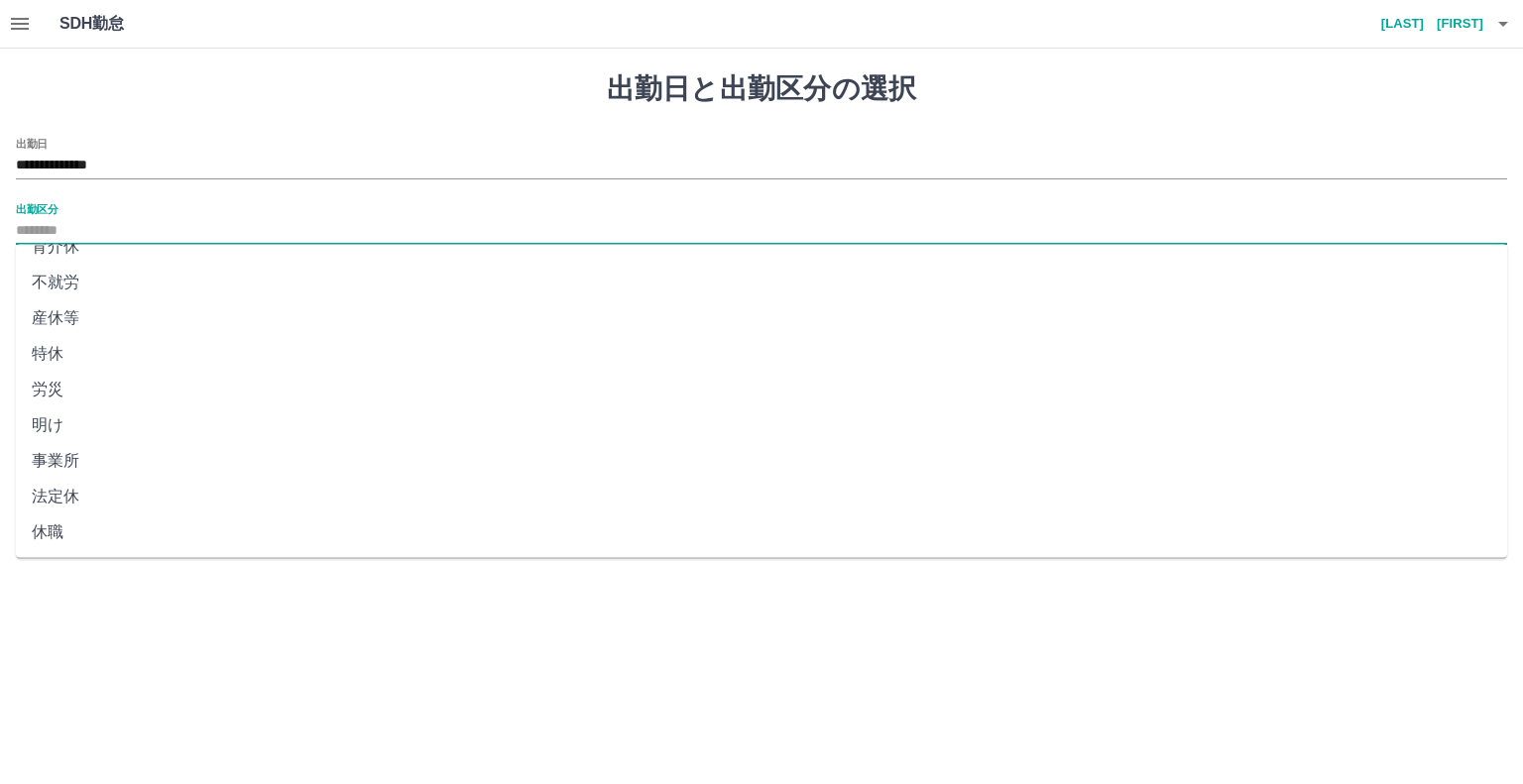 click on "法定休" at bounding box center [762, 497] 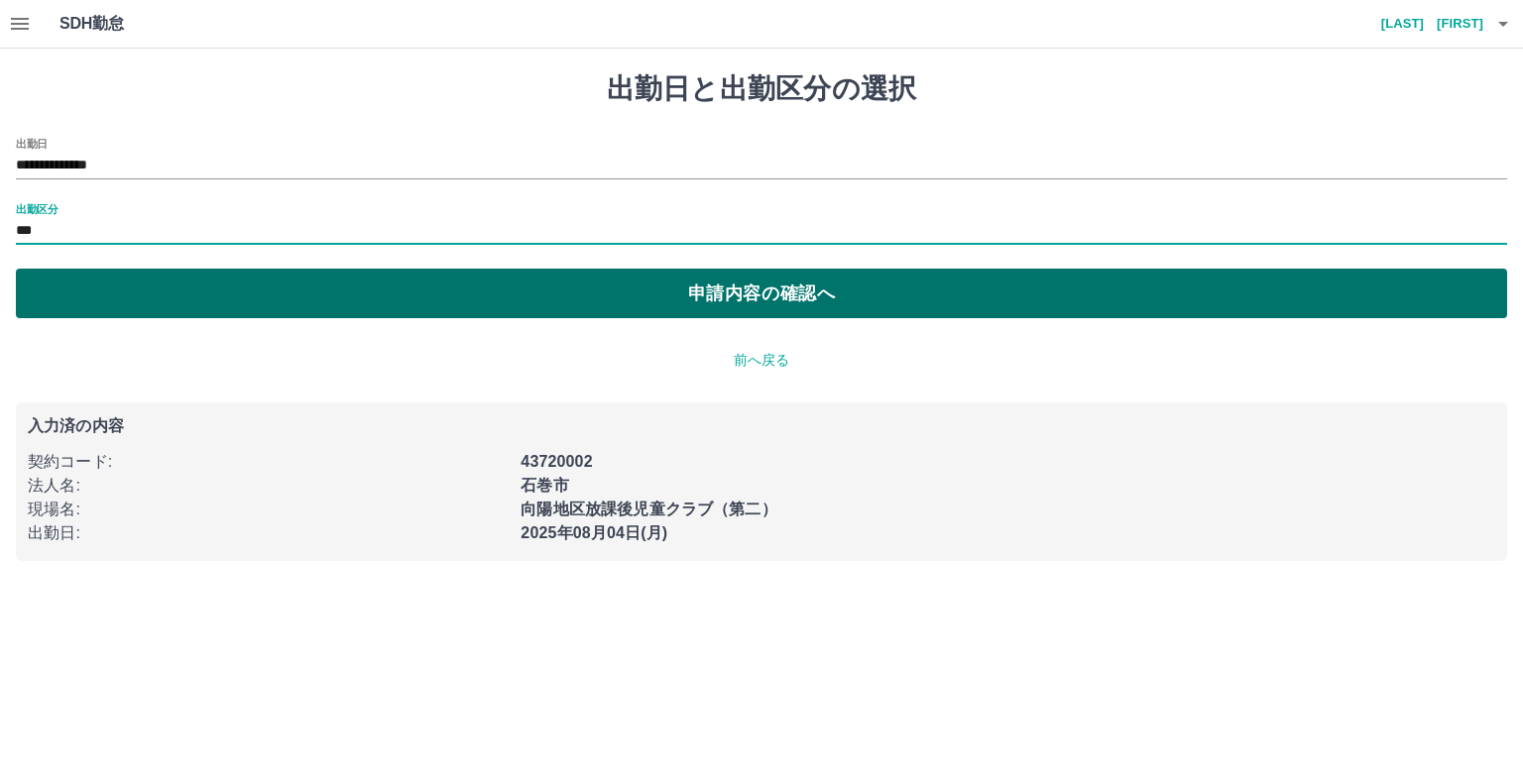 click on "申請内容の確認へ" at bounding box center (762, 293) 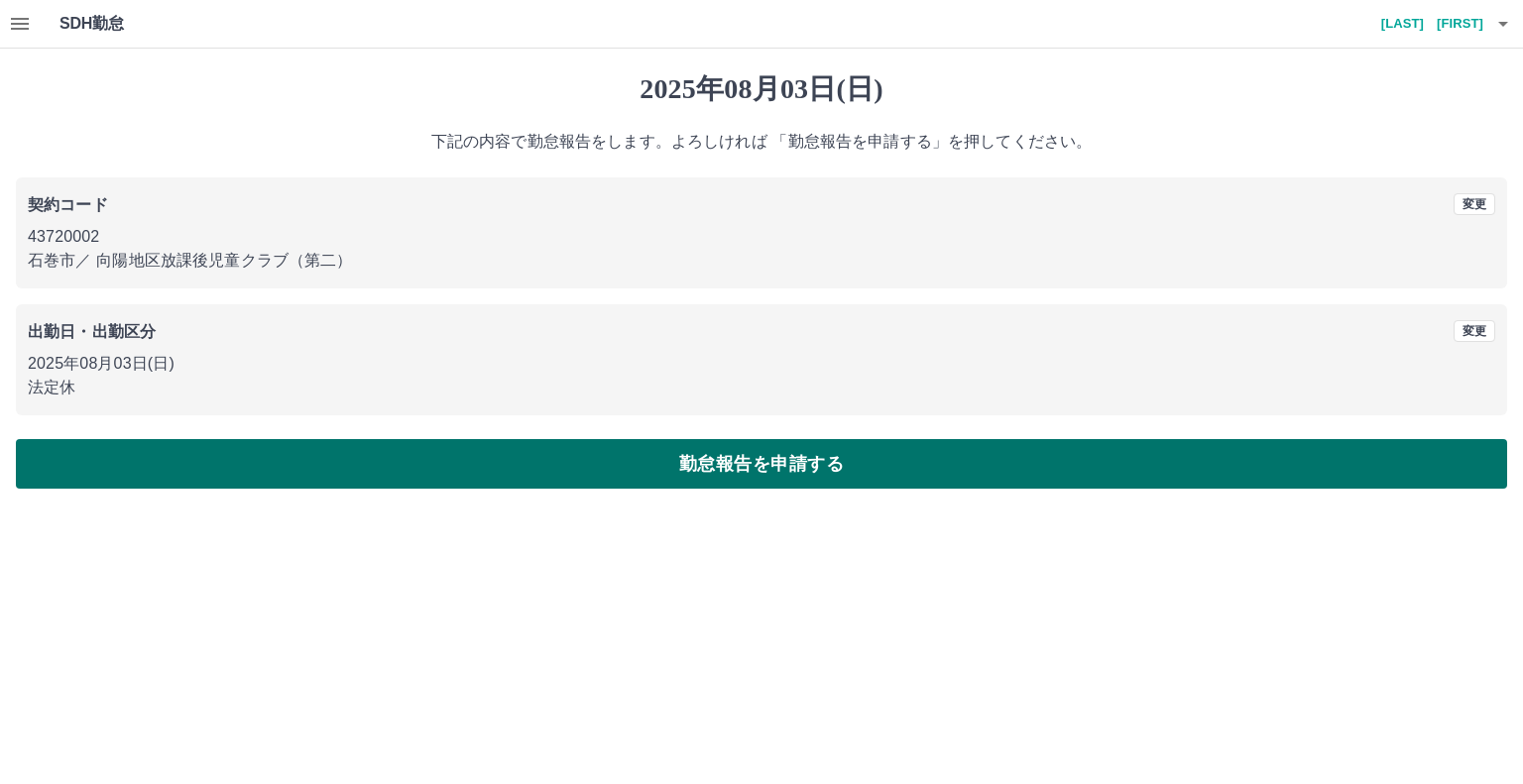 click on "勤怠報告を申請する" at bounding box center (762, 464) 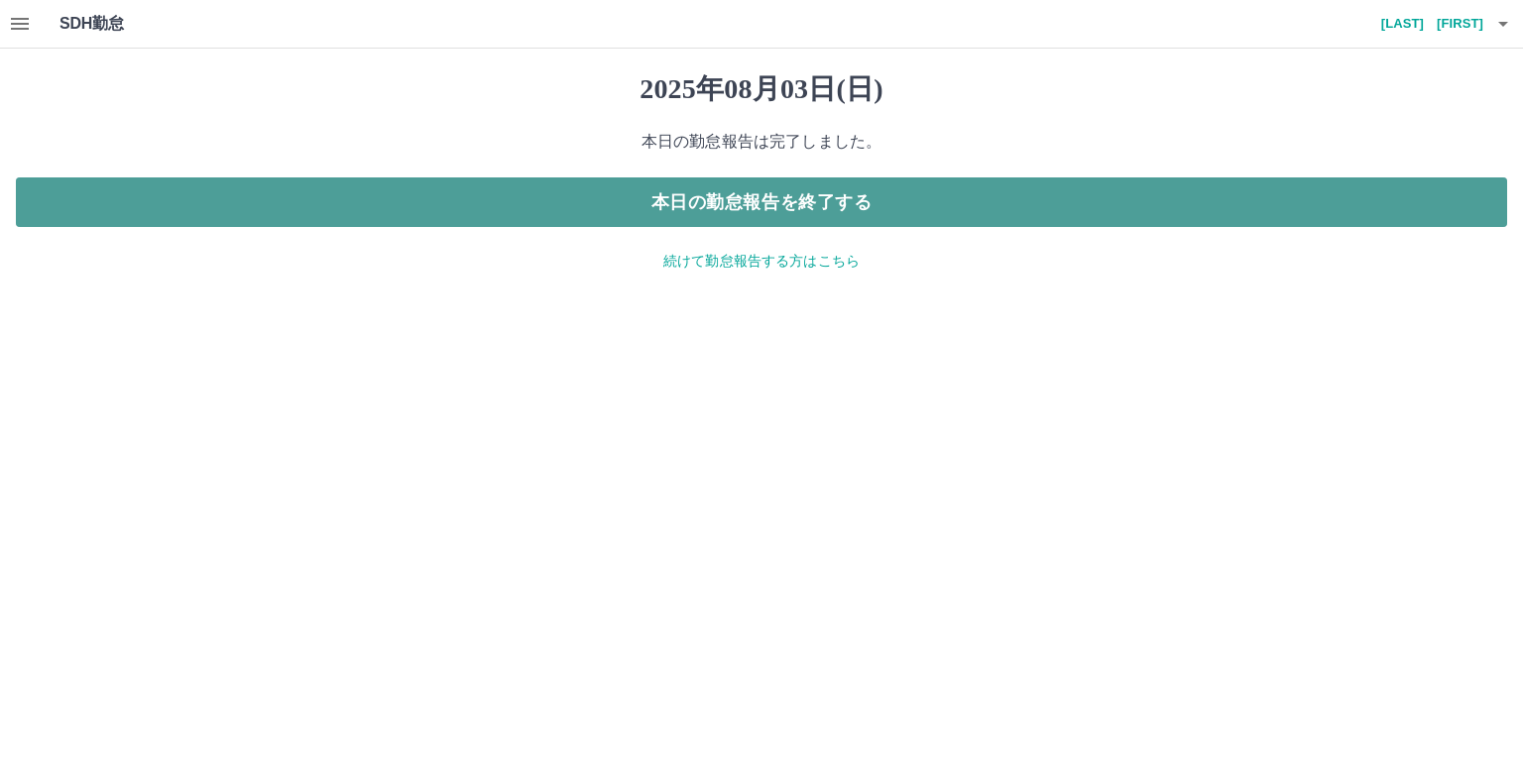 click on "本日の勤怠報告を終了する" at bounding box center (762, 202) 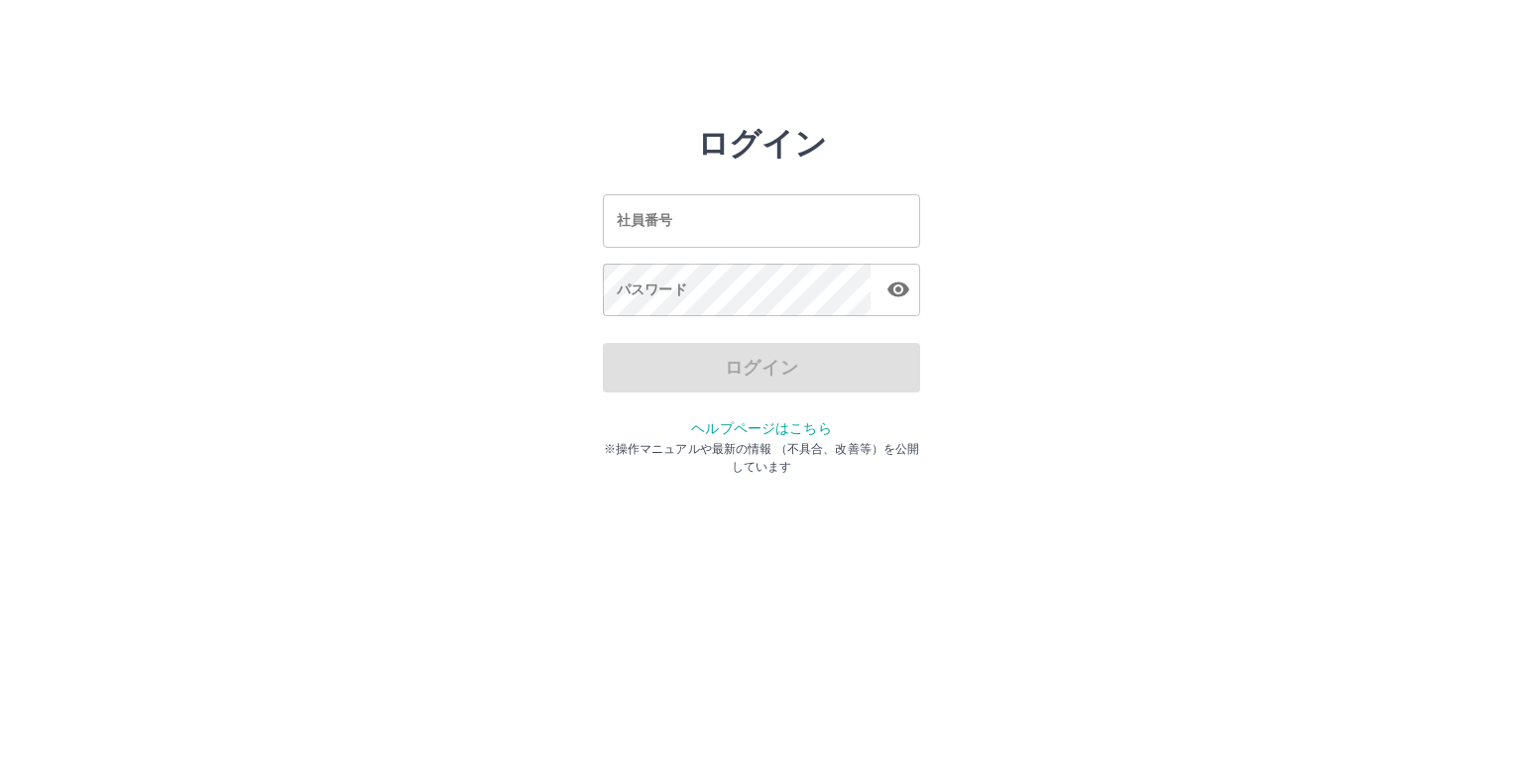 scroll, scrollTop: 0, scrollLeft: 0, axis: both 